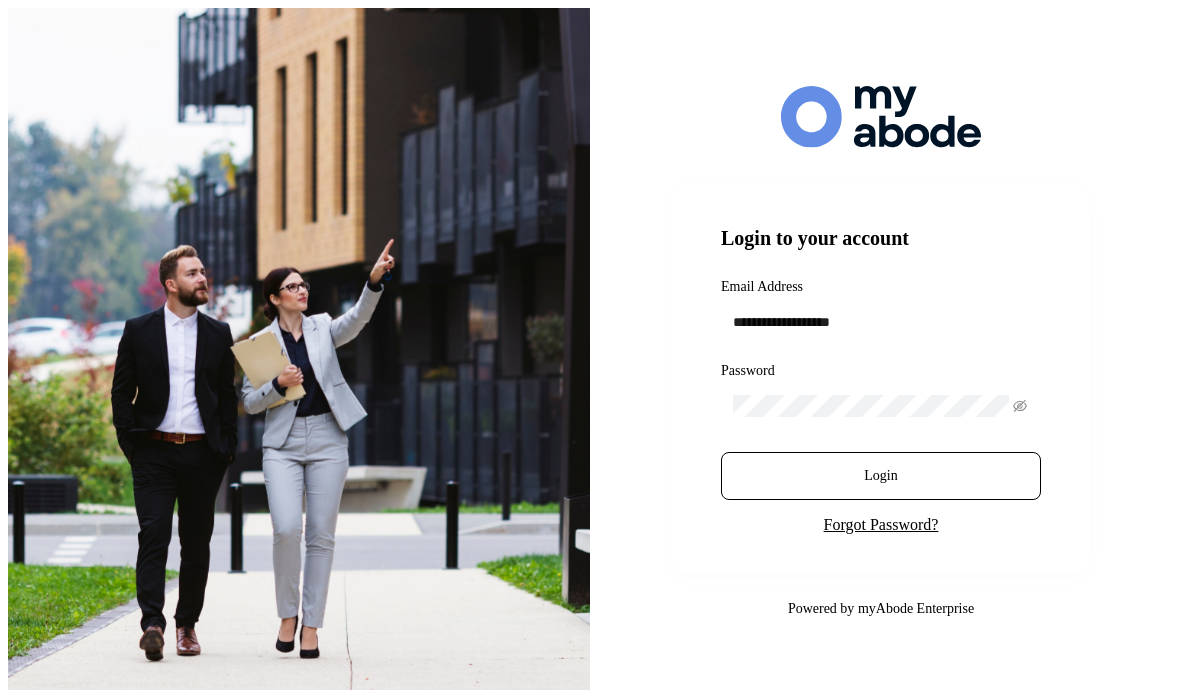 scroll, scrollTop: 0, scrollLeft: 0, axis: both 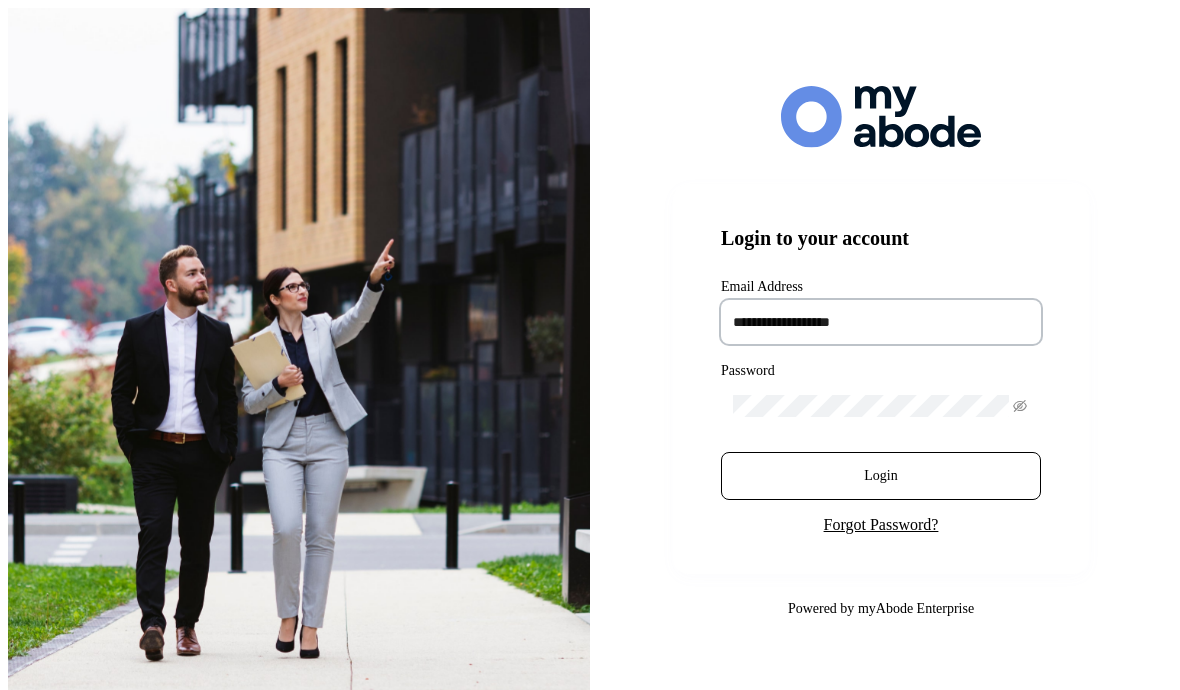click at bounding box center [881, 322] 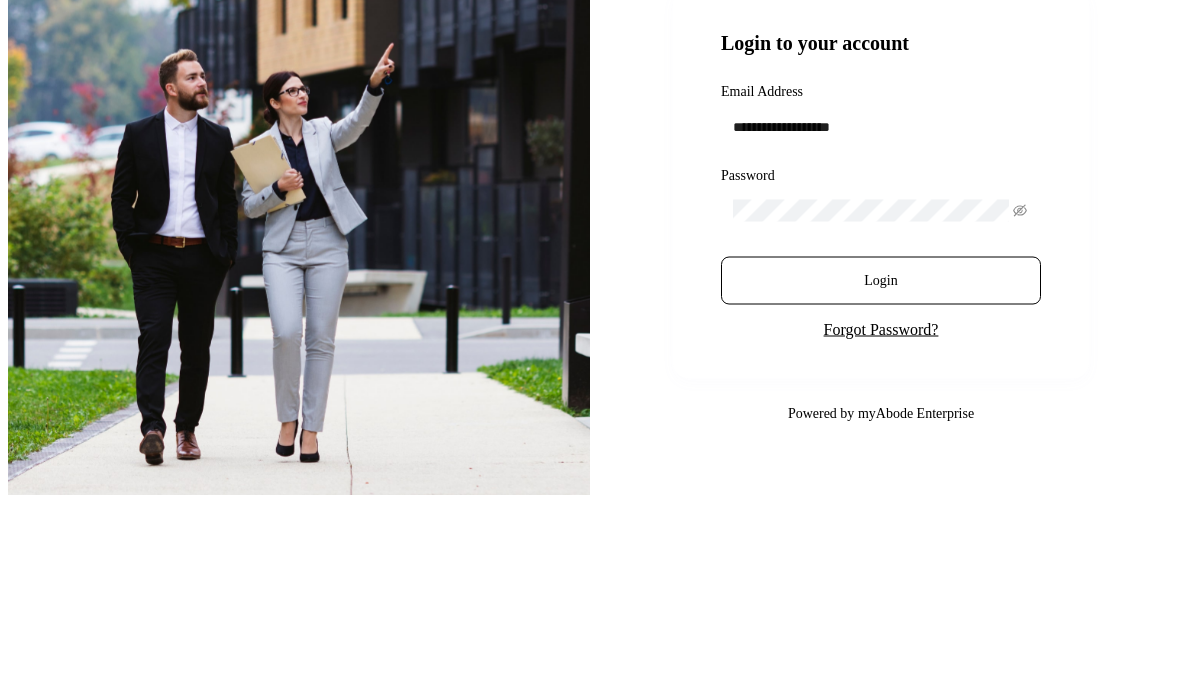 click on "Login" at bounding box center (881, 476) 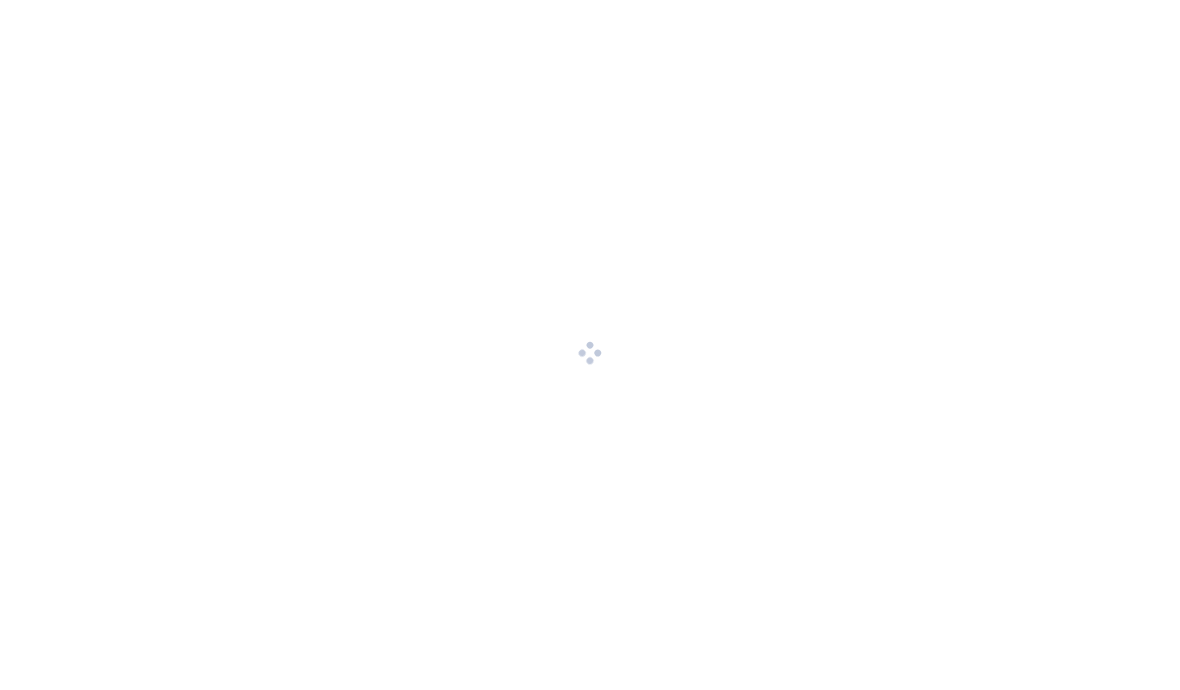 scroll, scrollTop: 0, scrollLeft: 0, axis: both 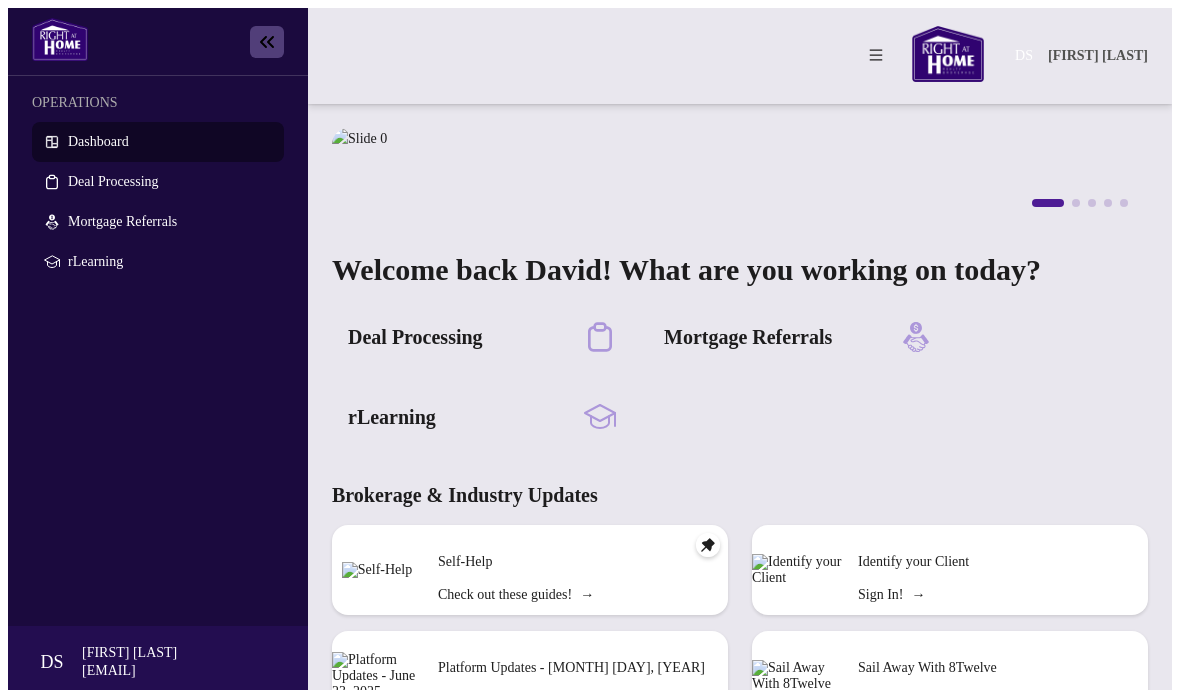 click on "Deal Processing" at bounding box center (415, 337) 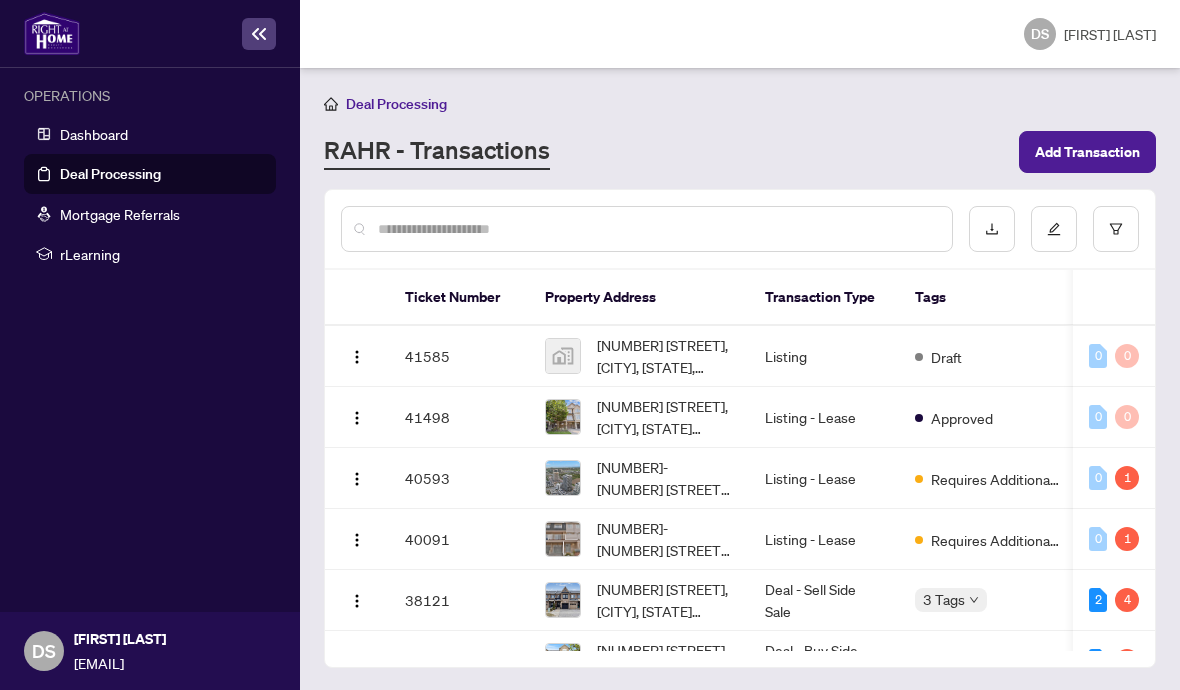 click at bounding box center (657, 229) 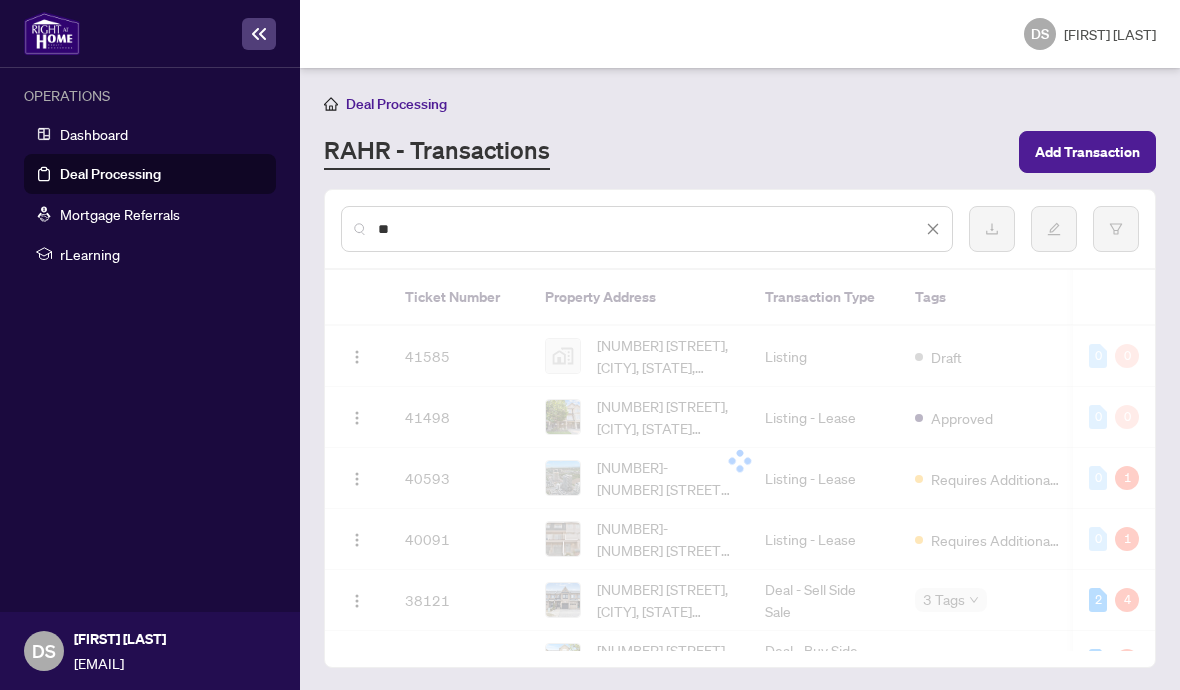 type on "***" 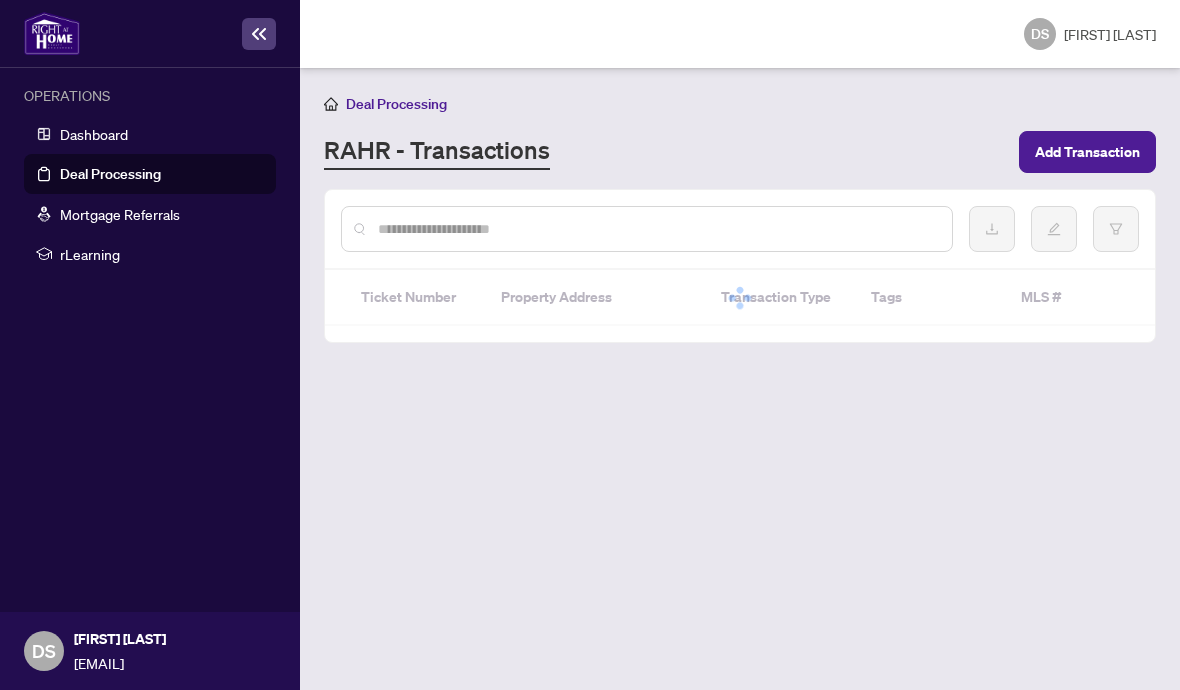 click on "Add Transaction" at bounding box center (1087, 152) 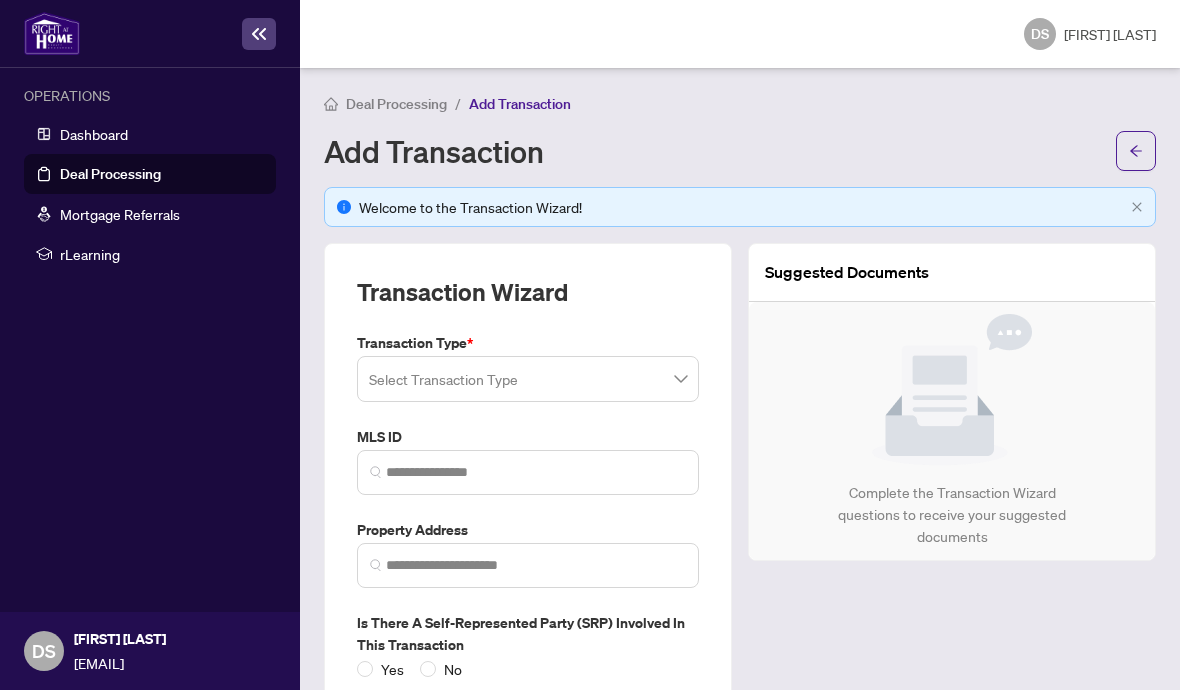 click at bounding box center (528, 379) 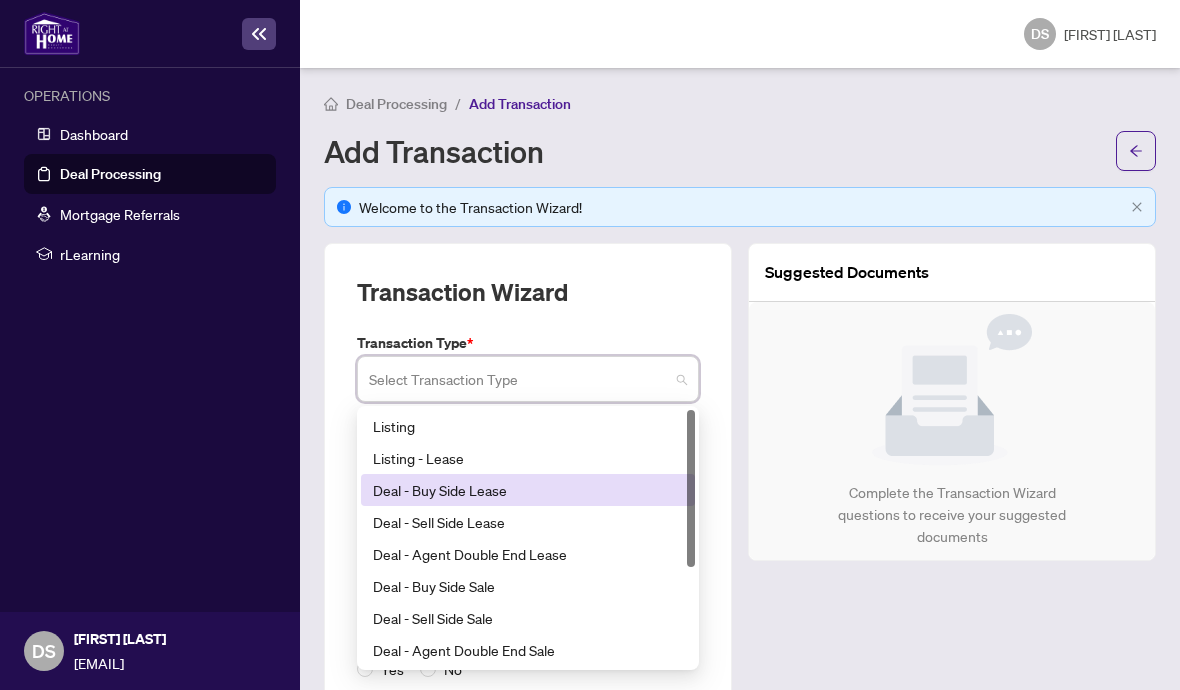 click on "Deal - Buy Side Lease" at bounding box center (528, 490) 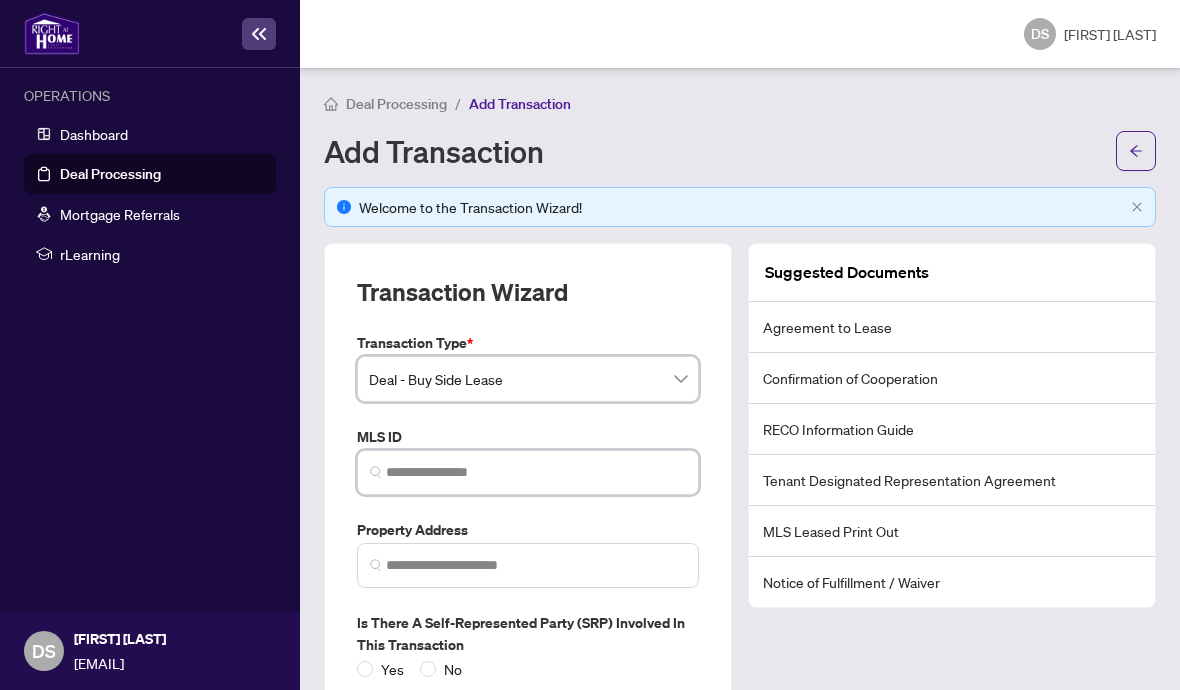 click at bounding box center (536, 472) 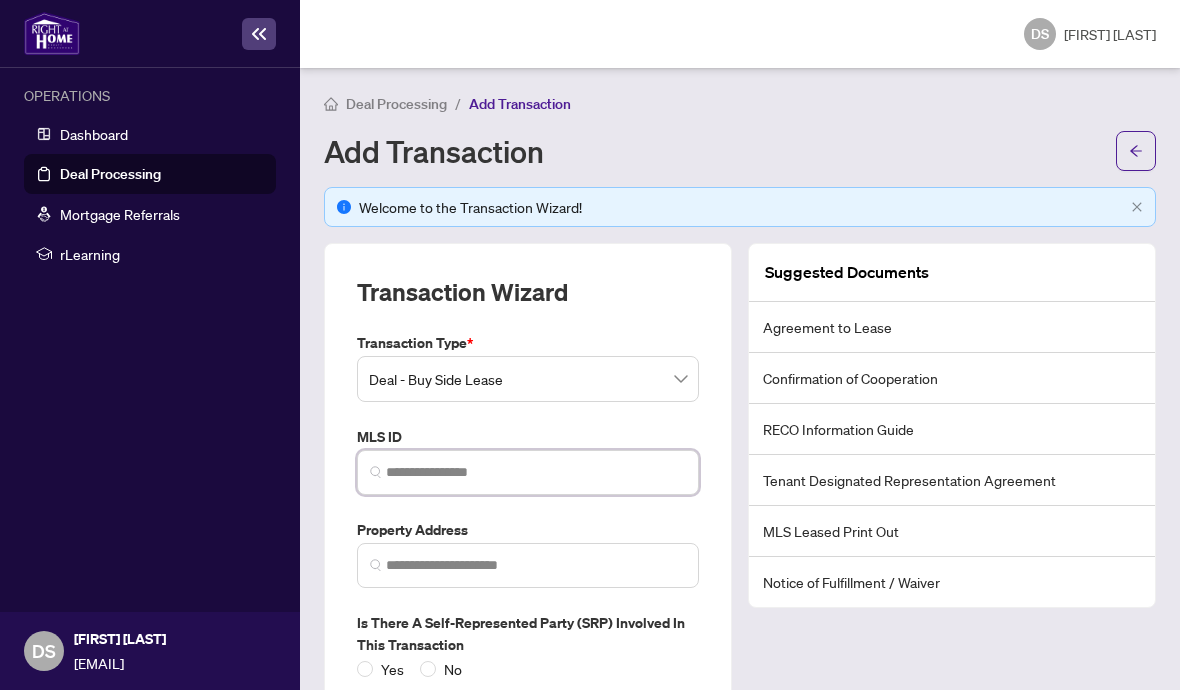 click at bounding box center (536, 472) 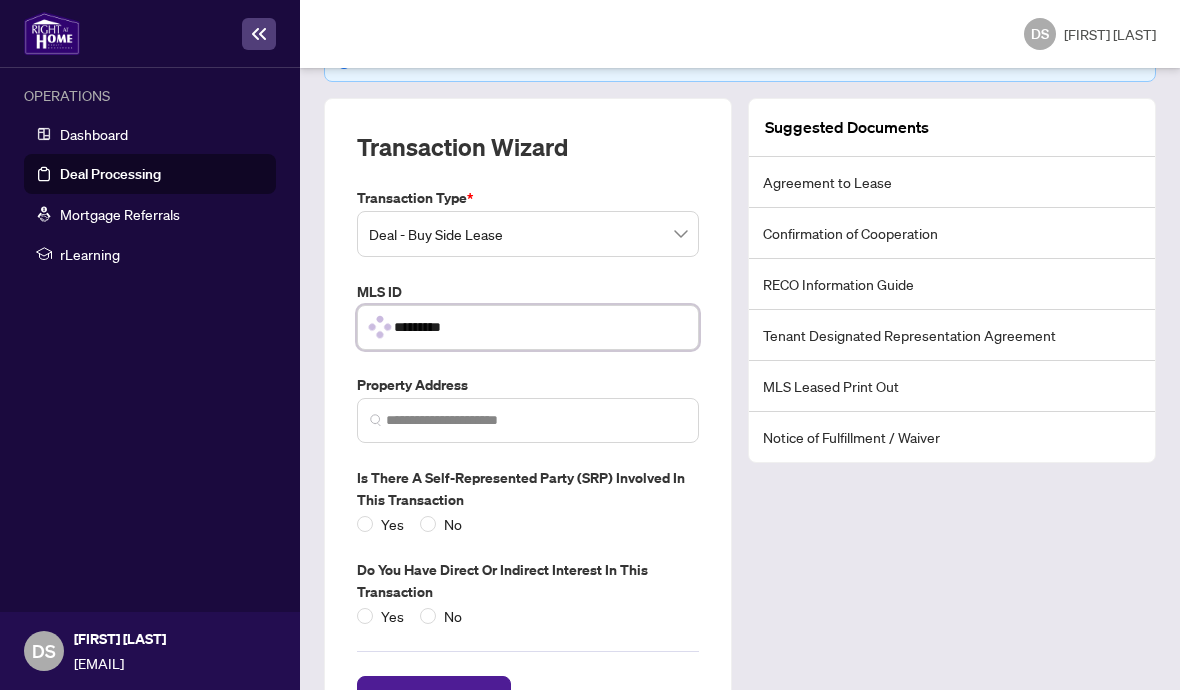 scroll, scrollTop: 135, scrollLeft: 0, axis: vertical 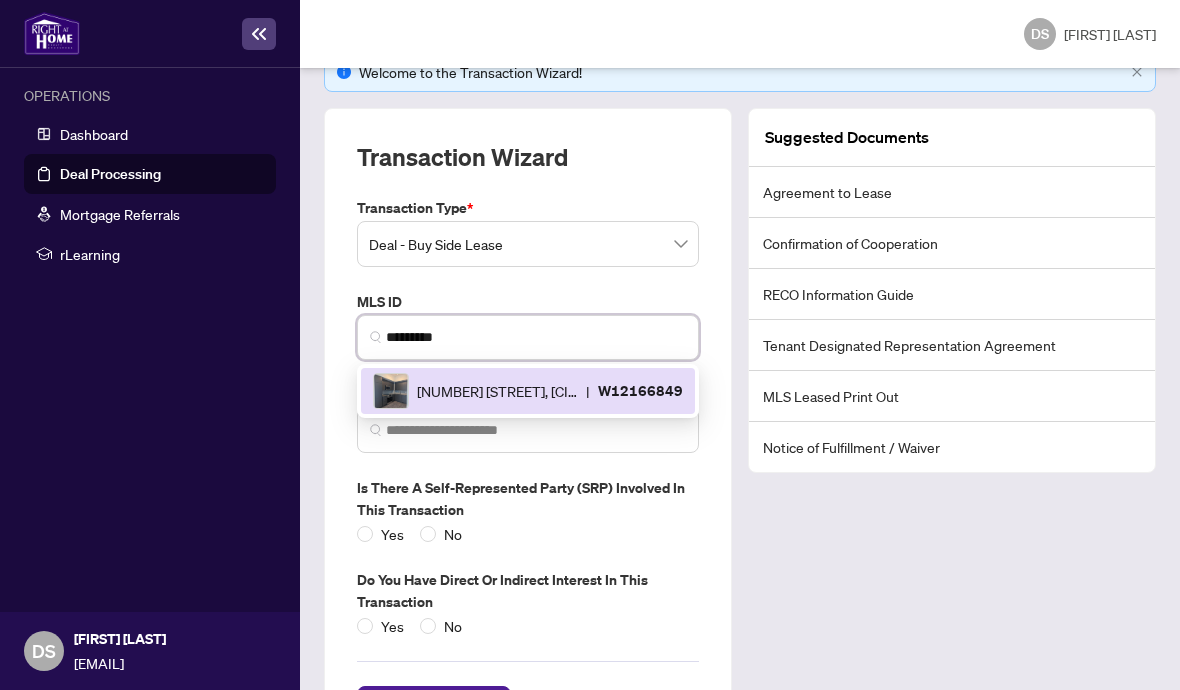 click on "[NUMBER] [STREET], [CITY], [STATE] [POSTAL CODE], Canada | W12166849" at bounding box center [528, 391] 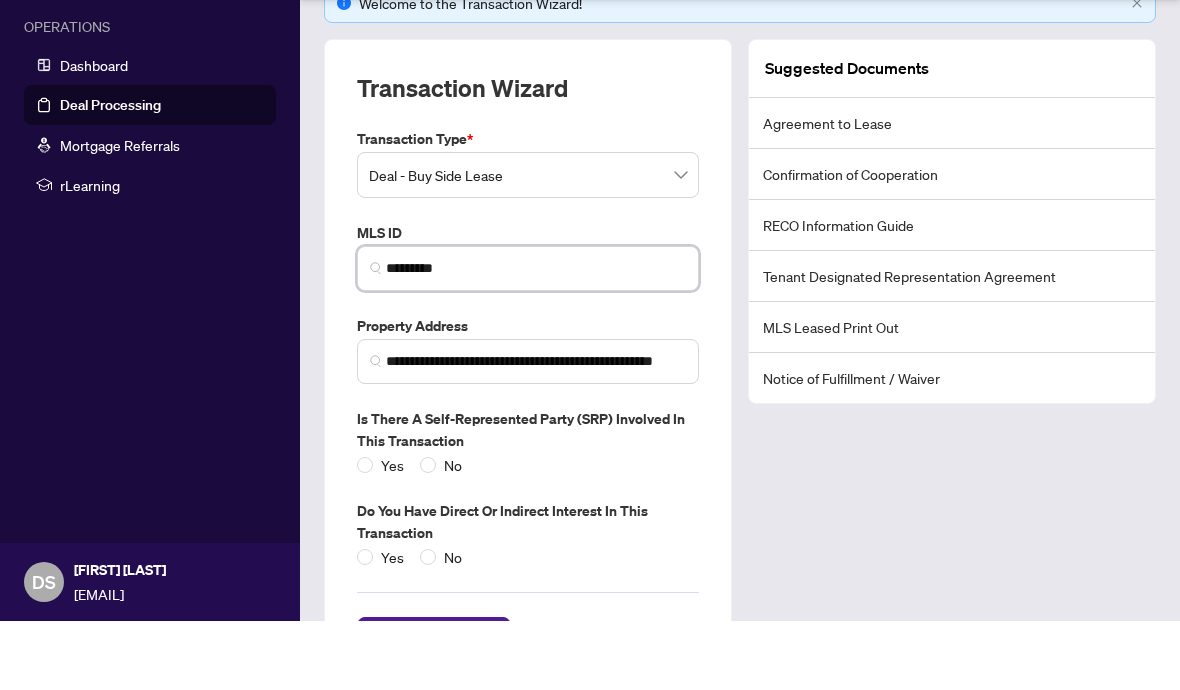 scroll, scrollTop: 87, scrollLeft: 0, axis: vertical 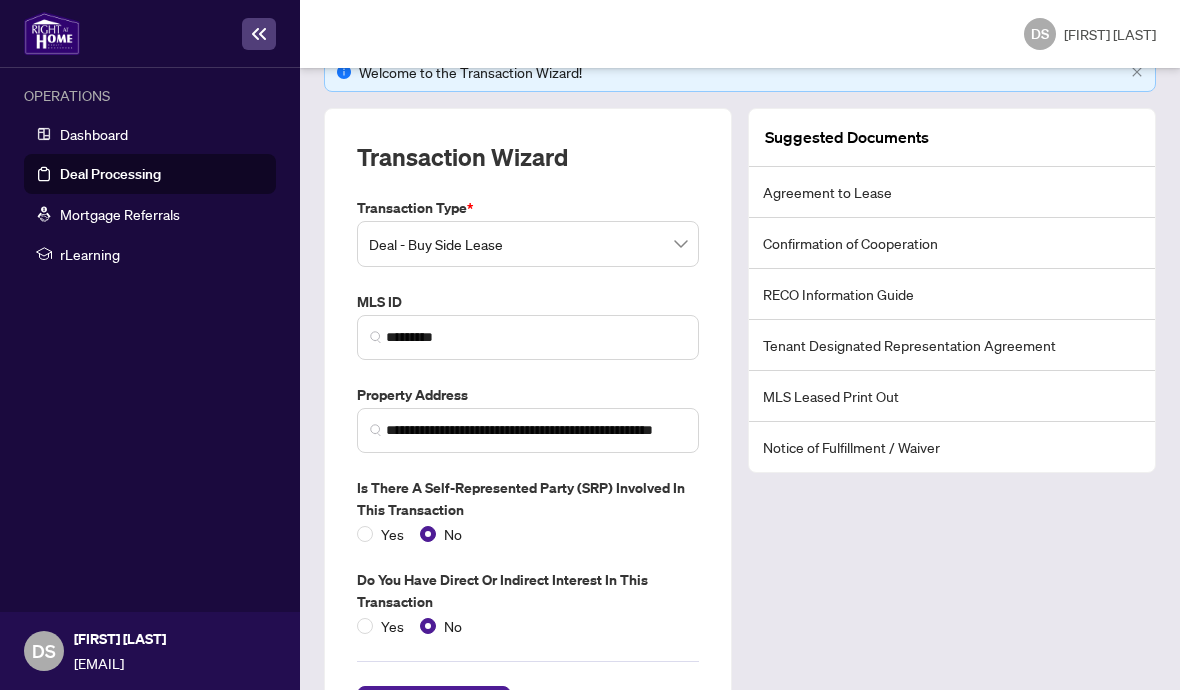 click on "Create Transaction" at bounding box center [434, 707] 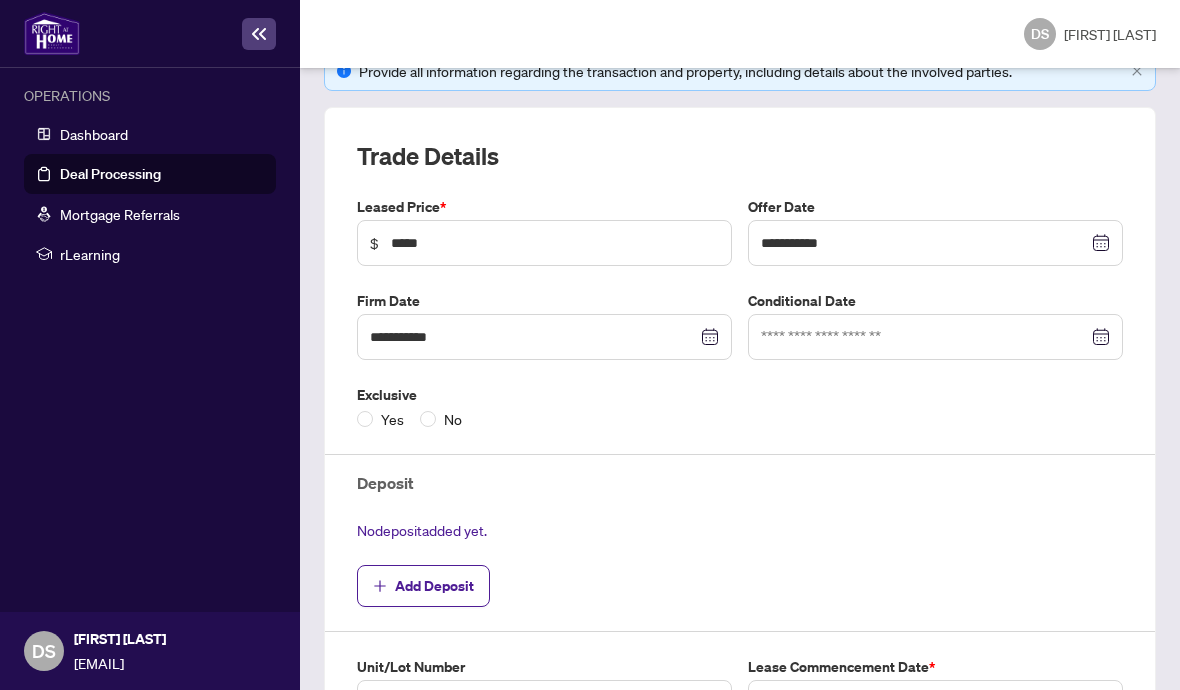 scroll, scrollTop: 365, scrollLeft: 0, axis: vertical 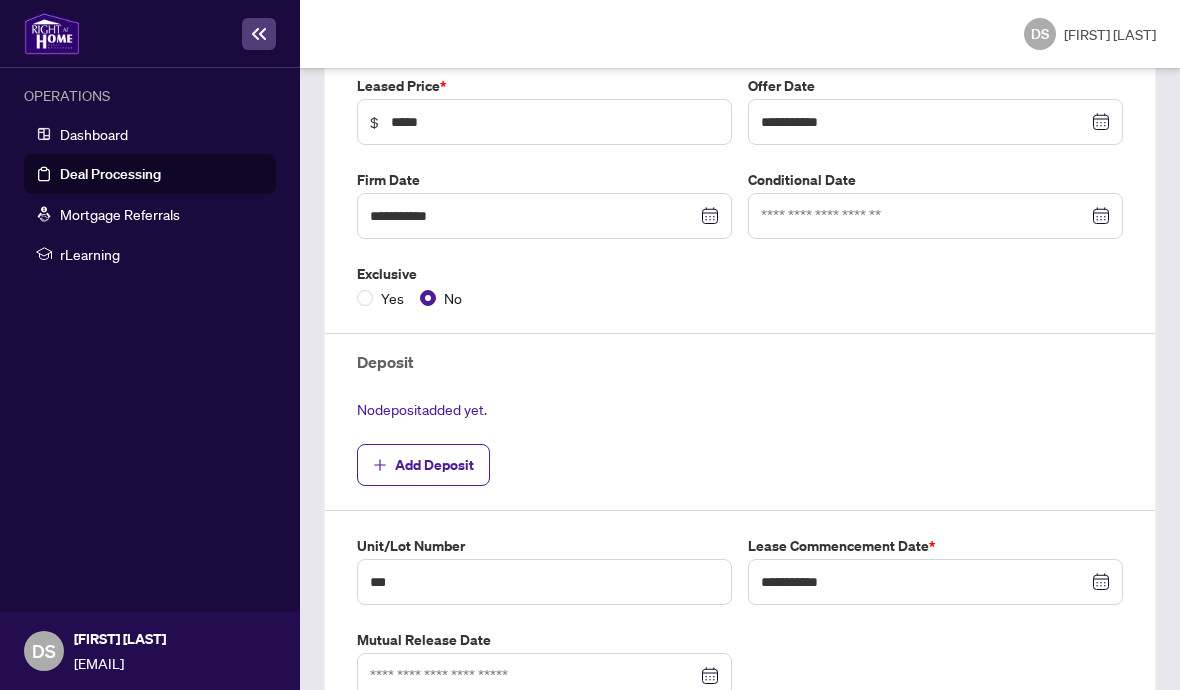 click on "Add Deposit" at bounding box center [434, 465] 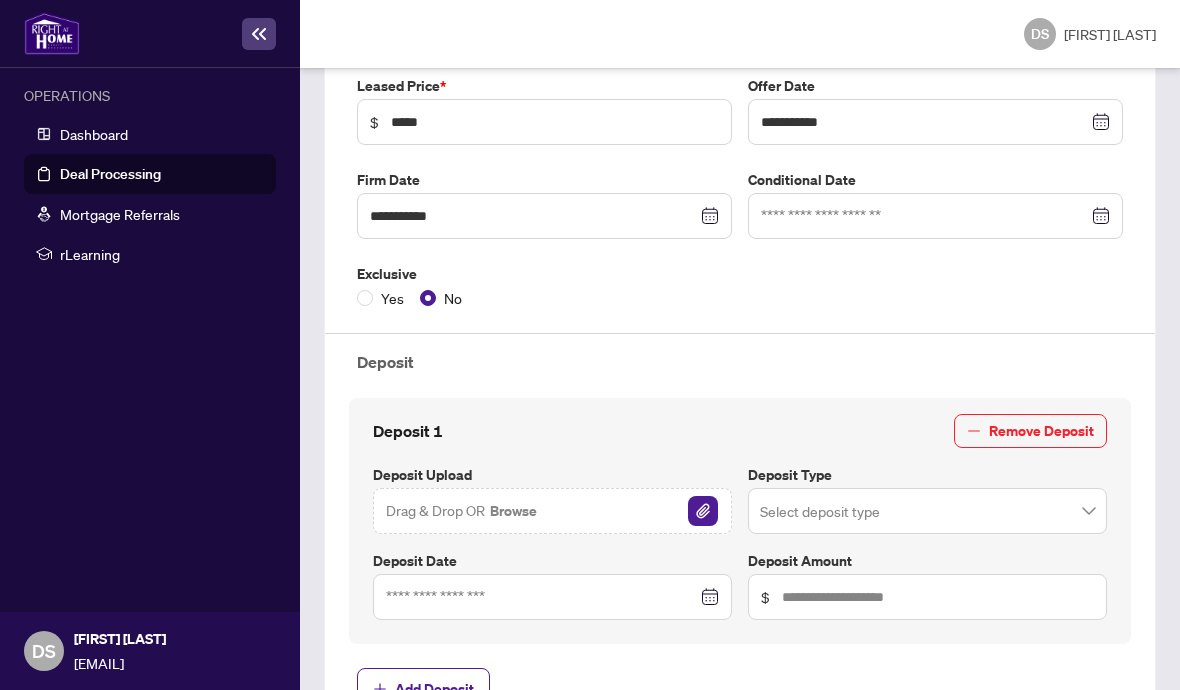click at bounding box center [703, 511] 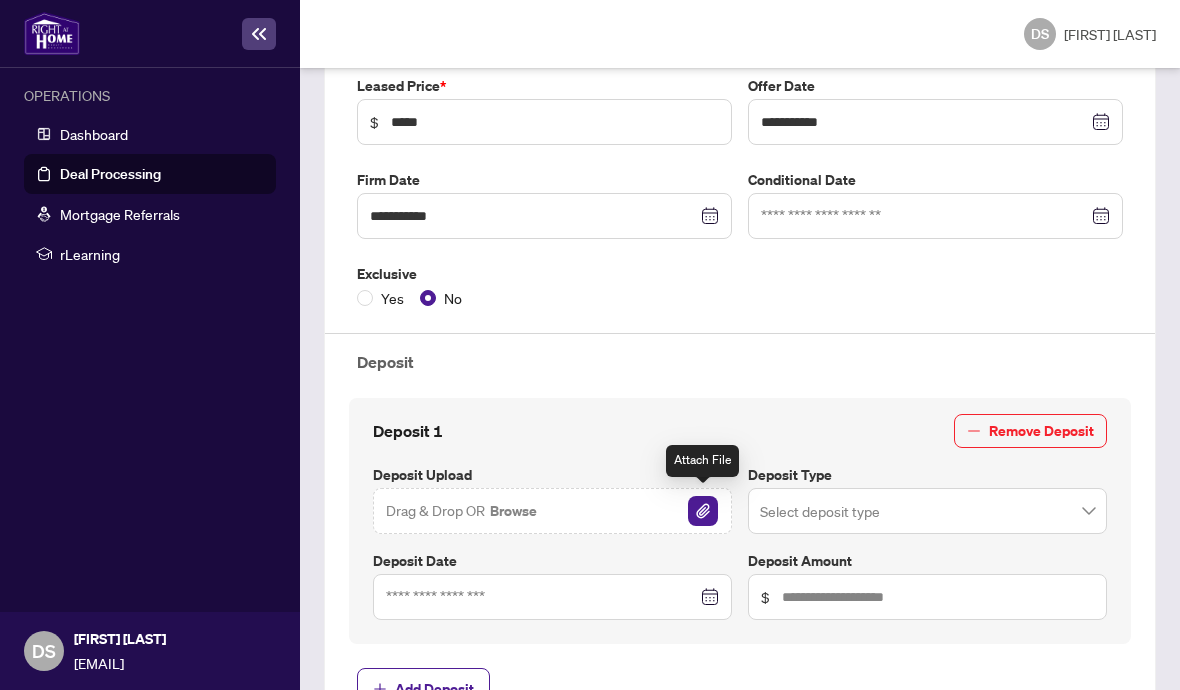 click at bounding box center (703, 511) 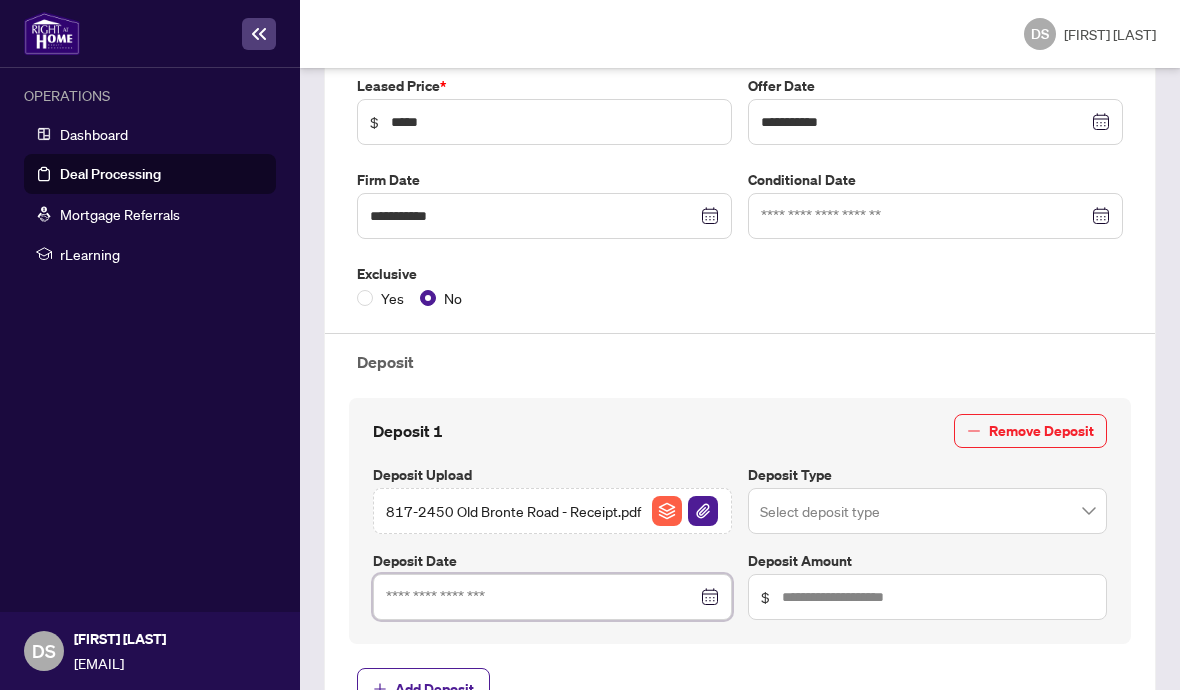 click at bounding box center (541, 597) 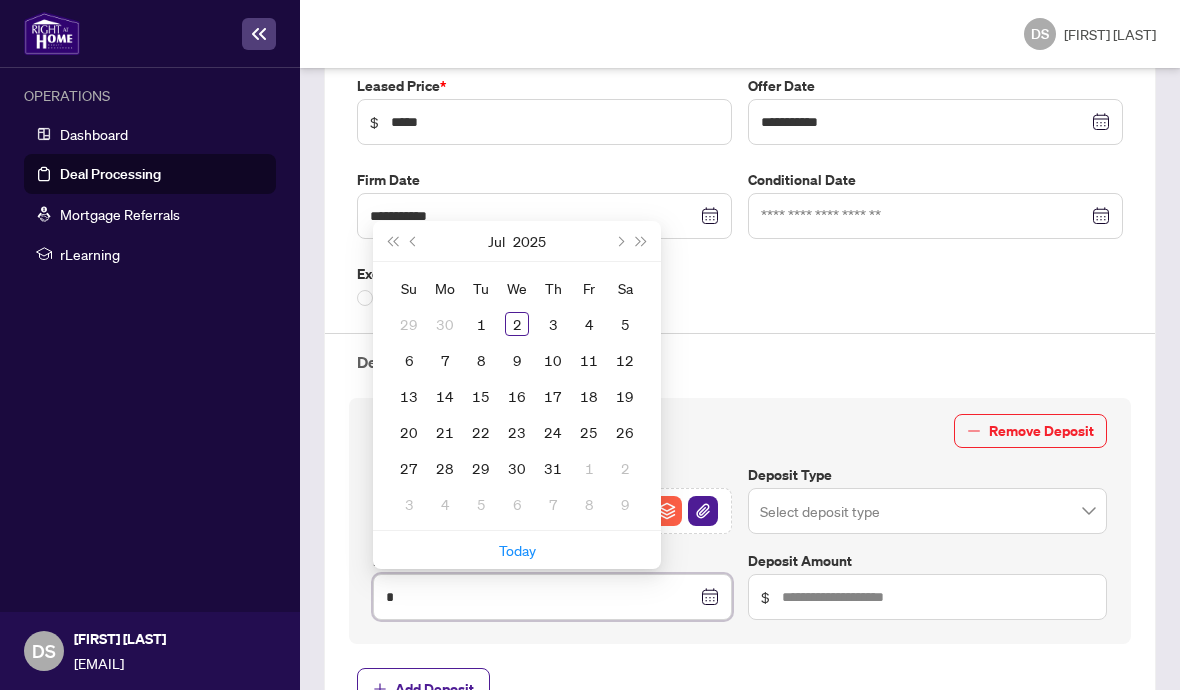 type on "**" 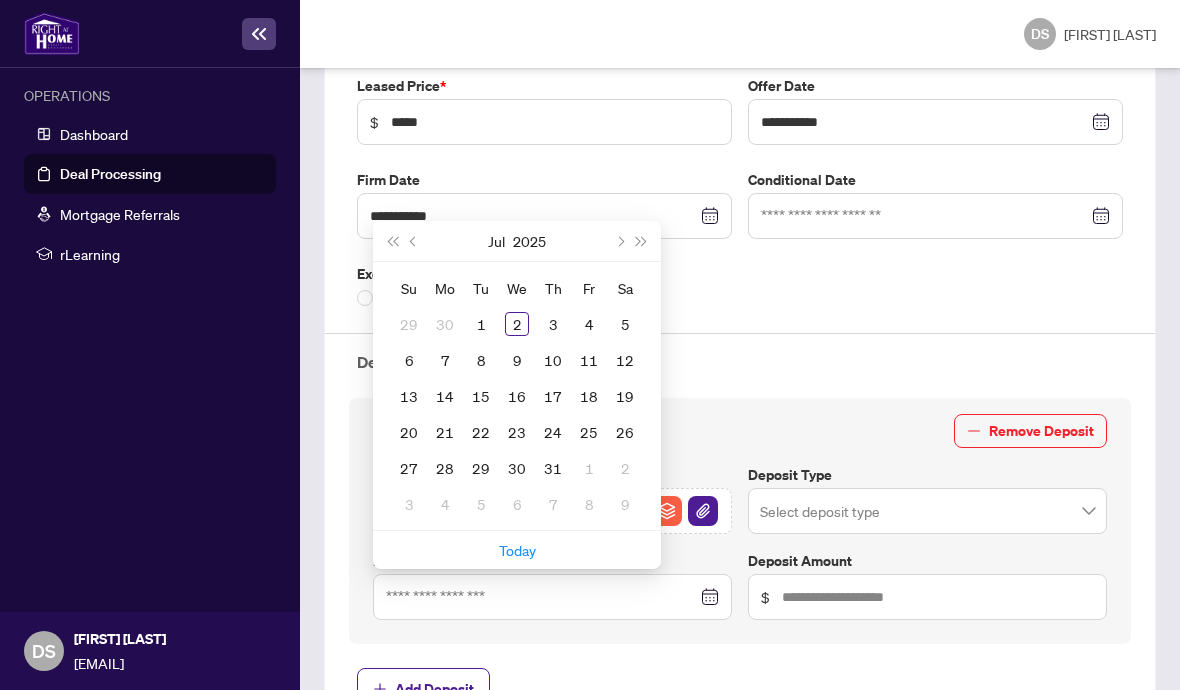 click at bounding box center (414, 241) 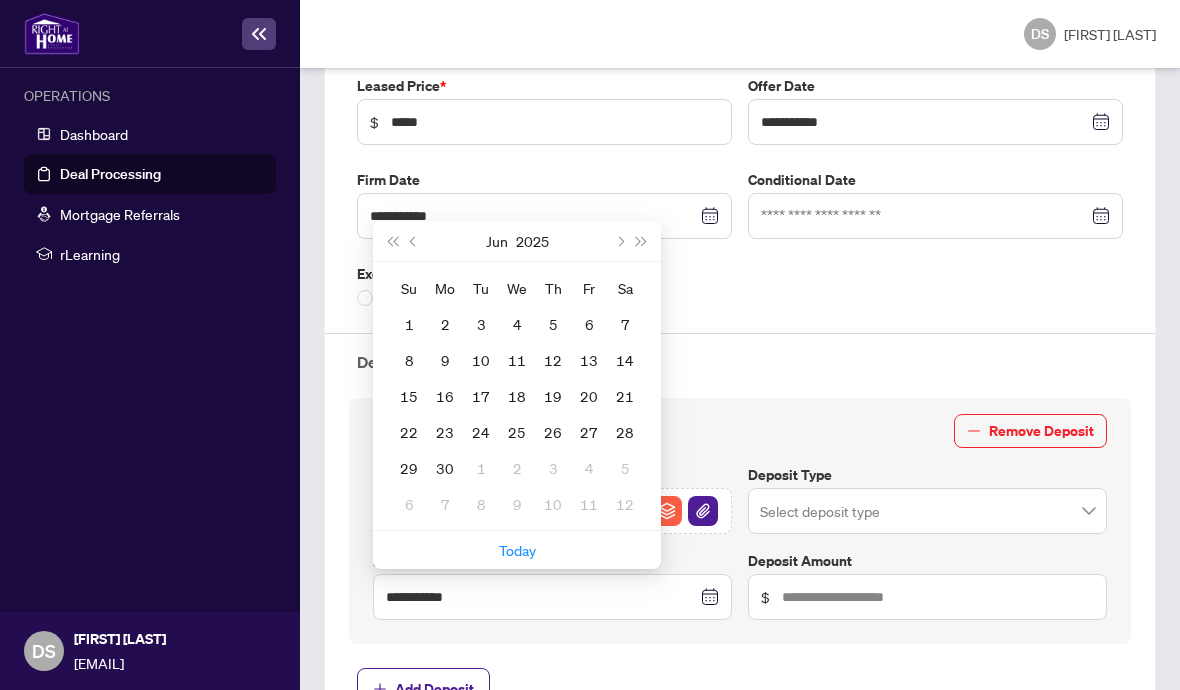 click on "2" at bounding box center [409, 324] 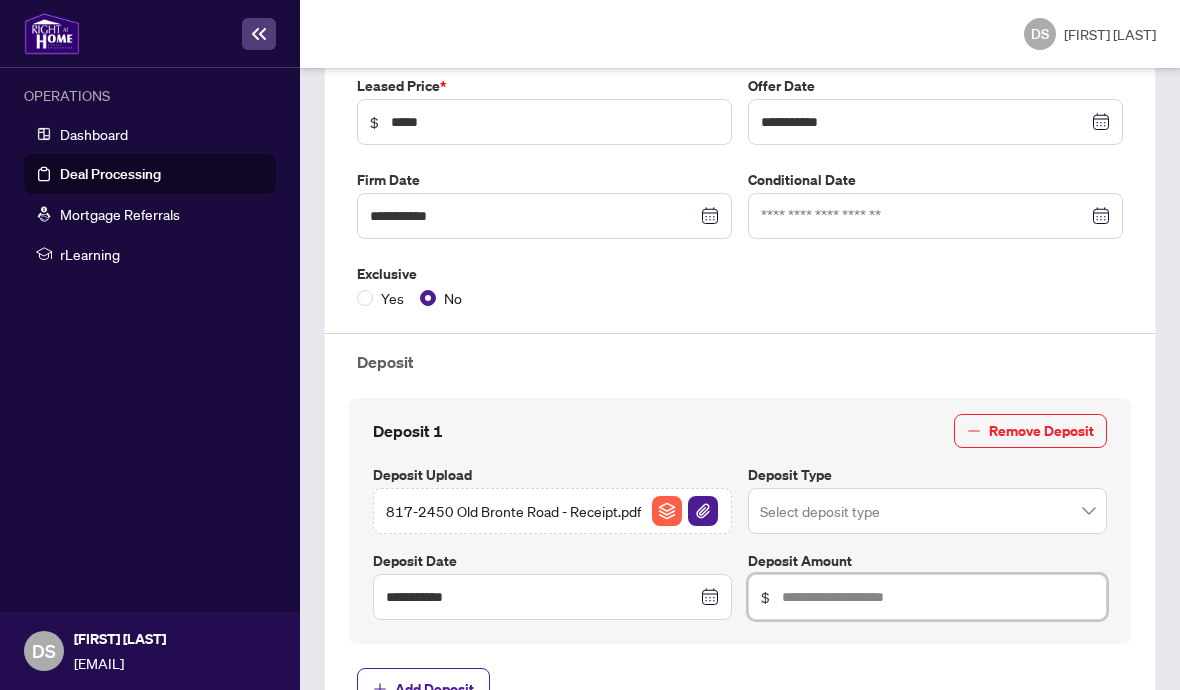 click at bounding box center (938, 597) 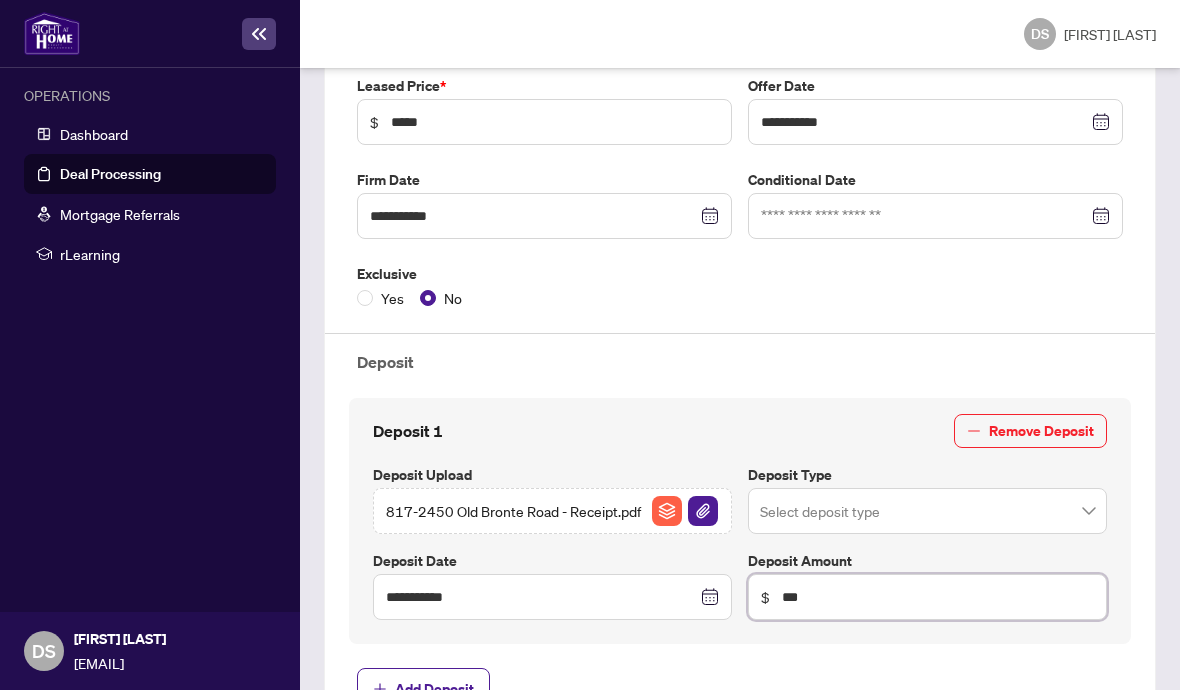 type on "*****" 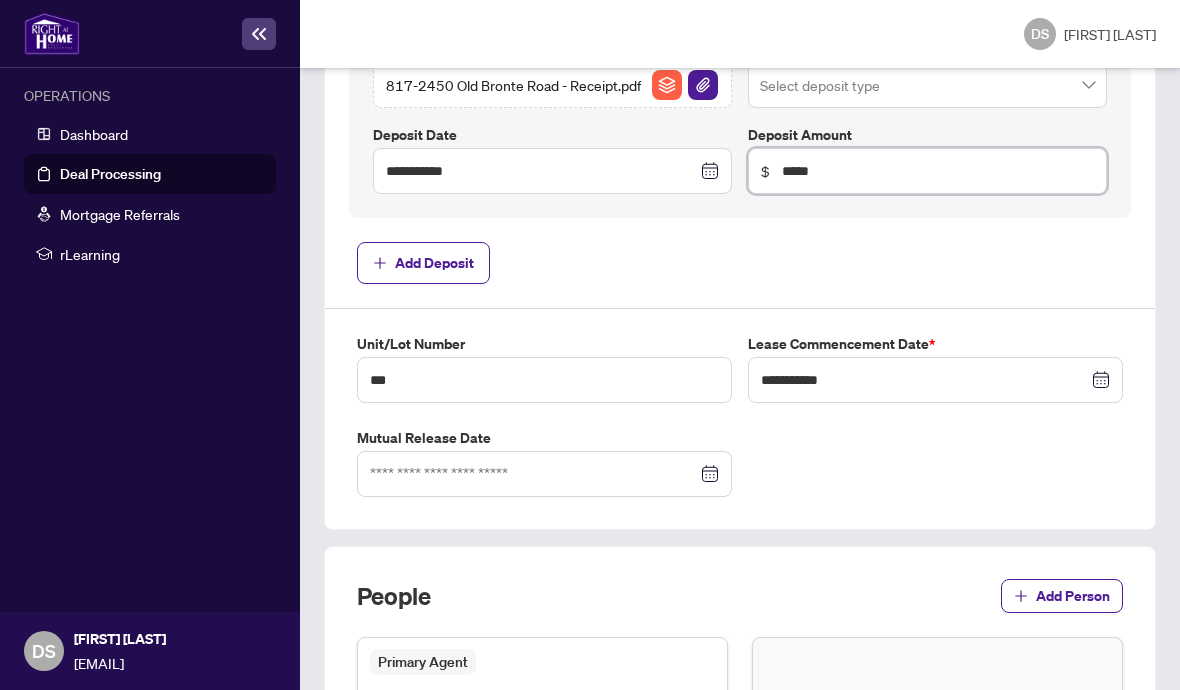 scroll, scrollTop: 909, scrollLeft: 0, axis: vertical 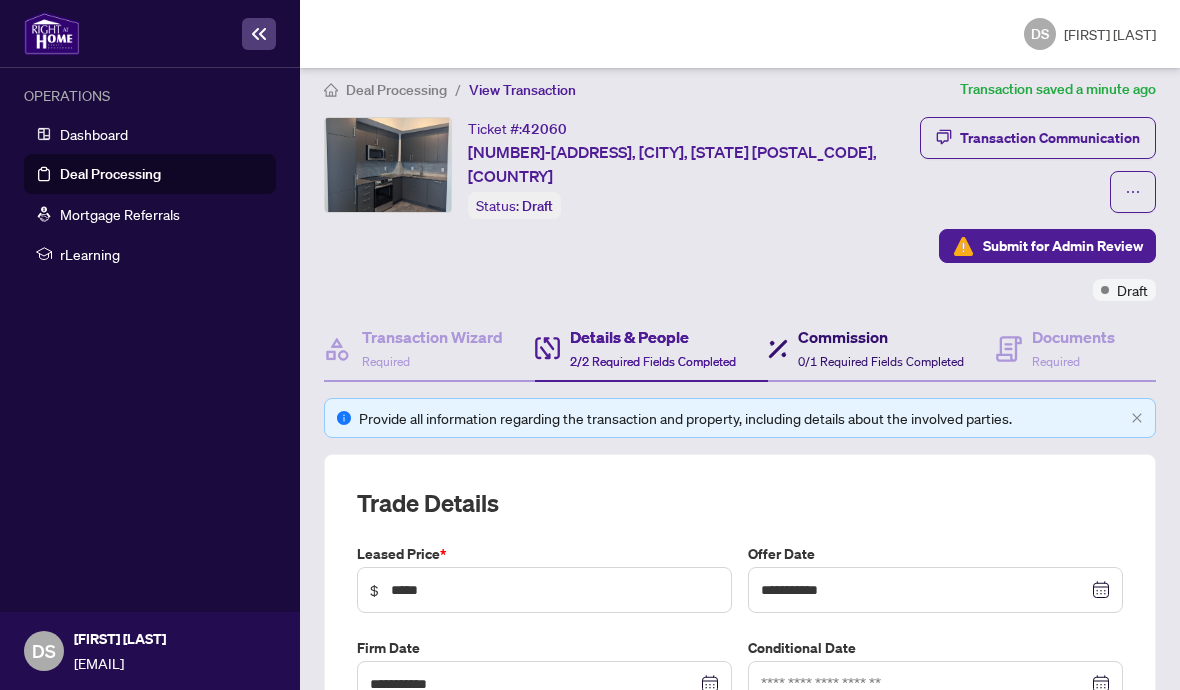 click on "Commission" at bounding box center [881, 337] 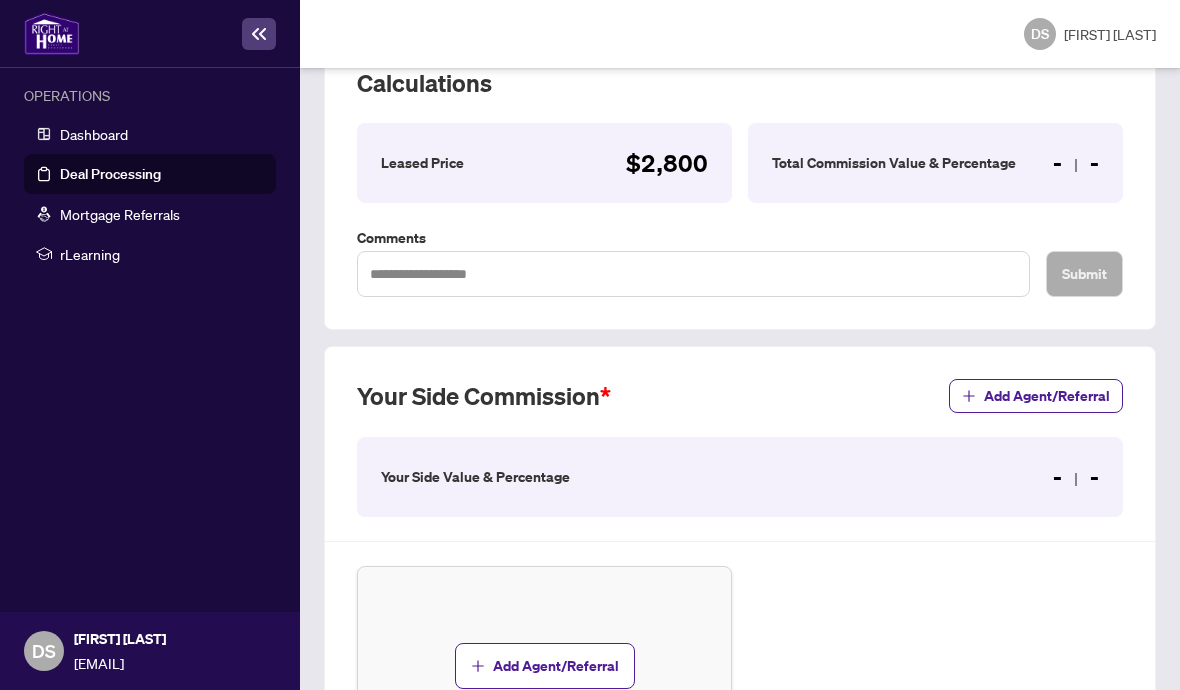 scroll, scrollTop: 443, scrollLeft: 0, axis: vertical 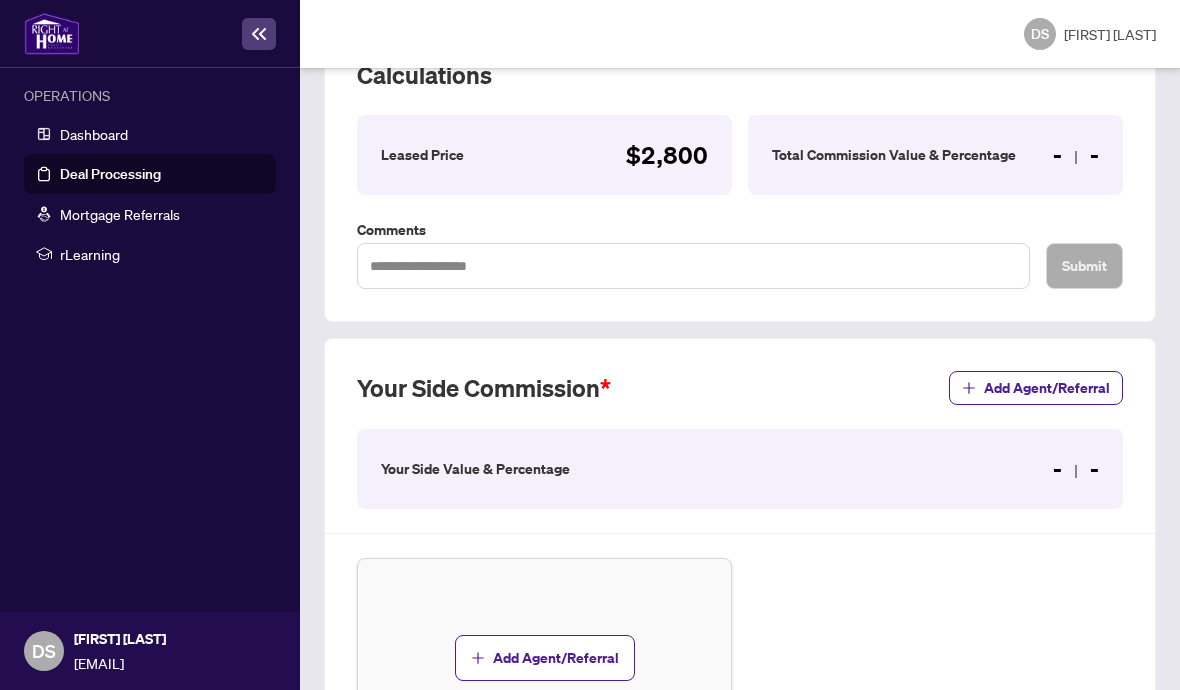 click on "Add Agent/Referral" at bounding box center [1047, 388] 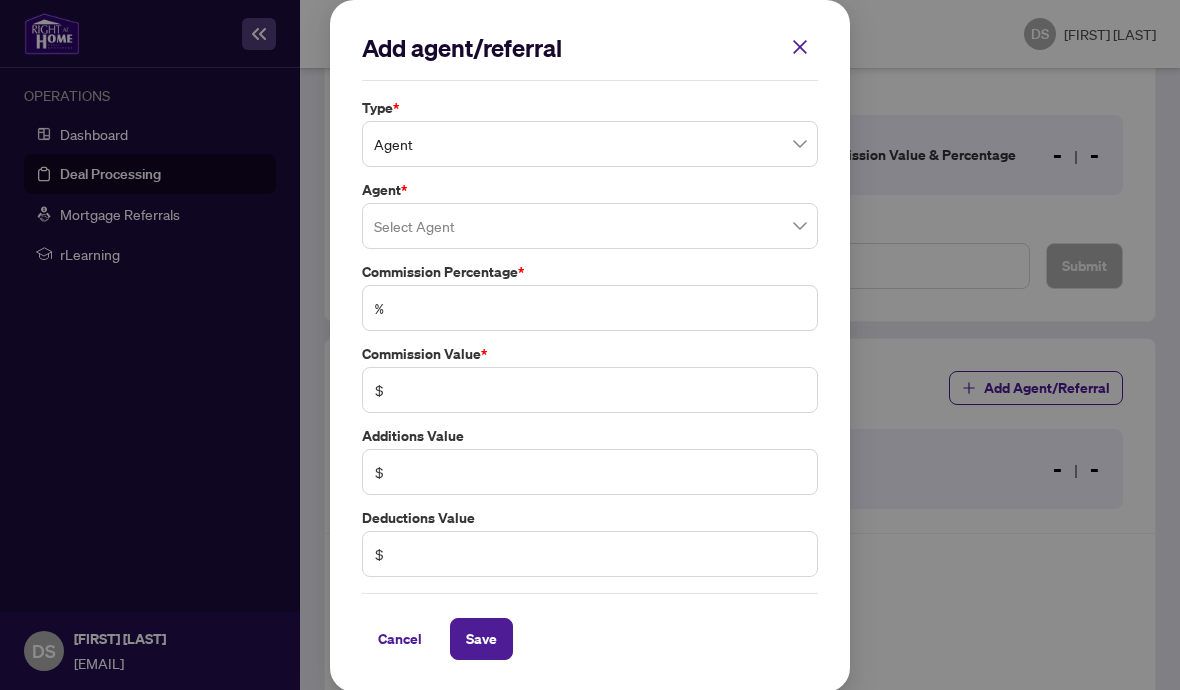 click at bounding box center [590, 226] 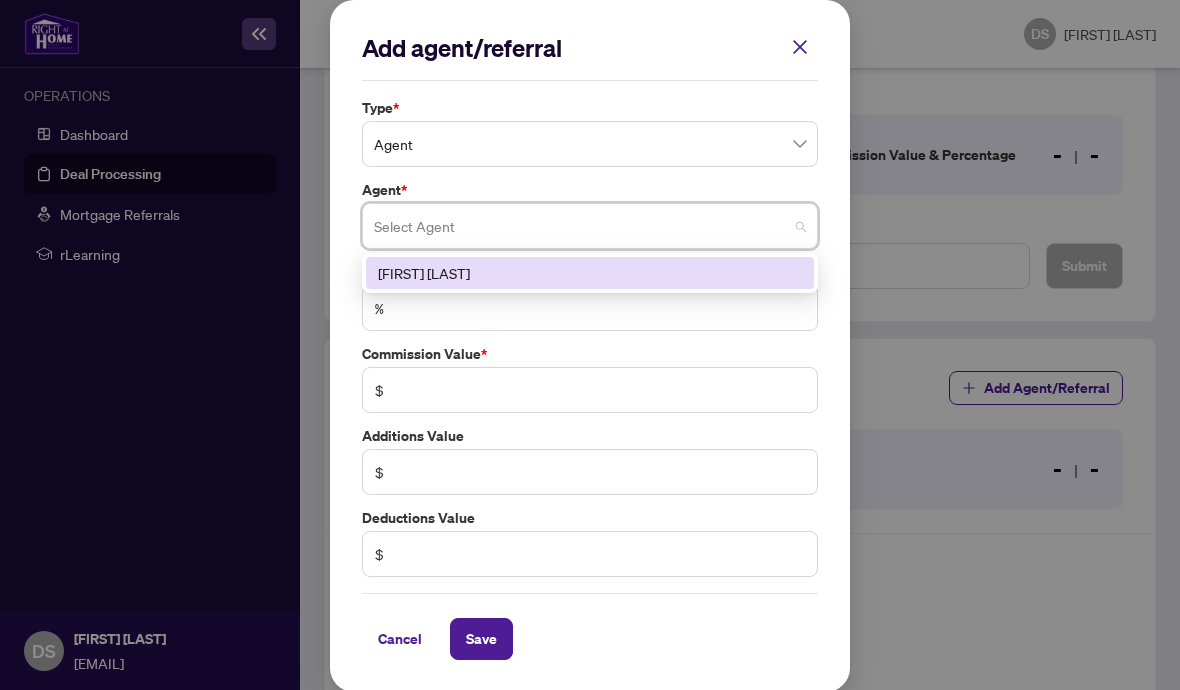 click on "[FIRST] [LAST]" at bounding box center (590, 273) 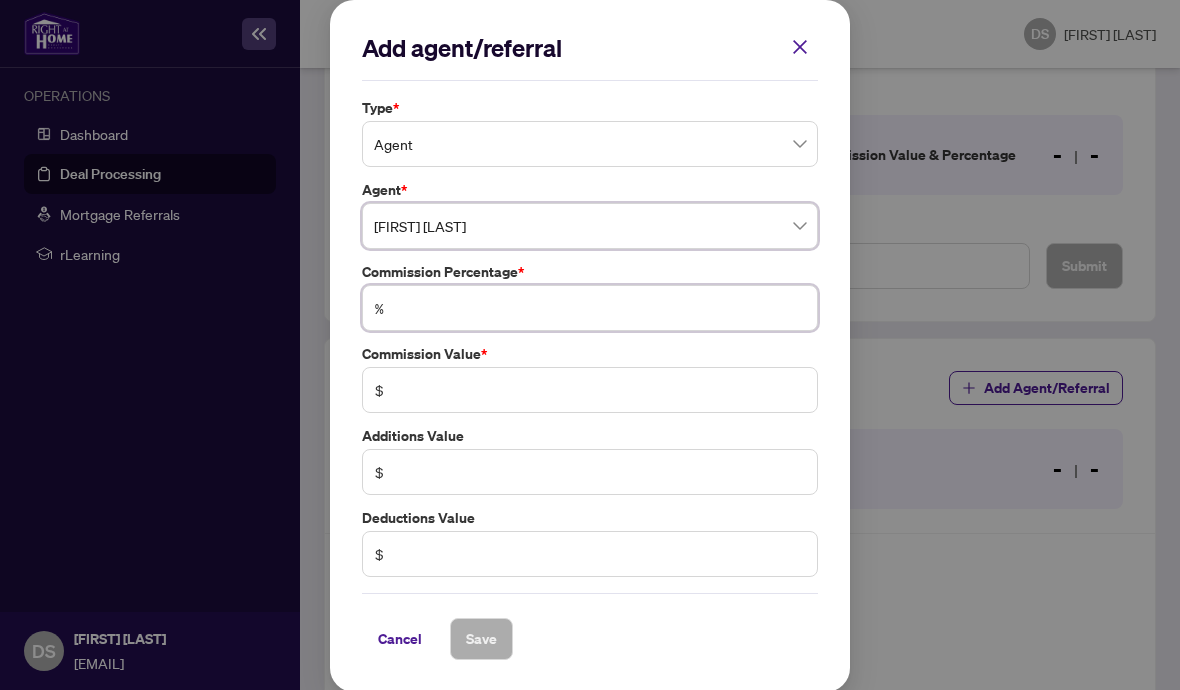 click at bounding box center [600, 308] 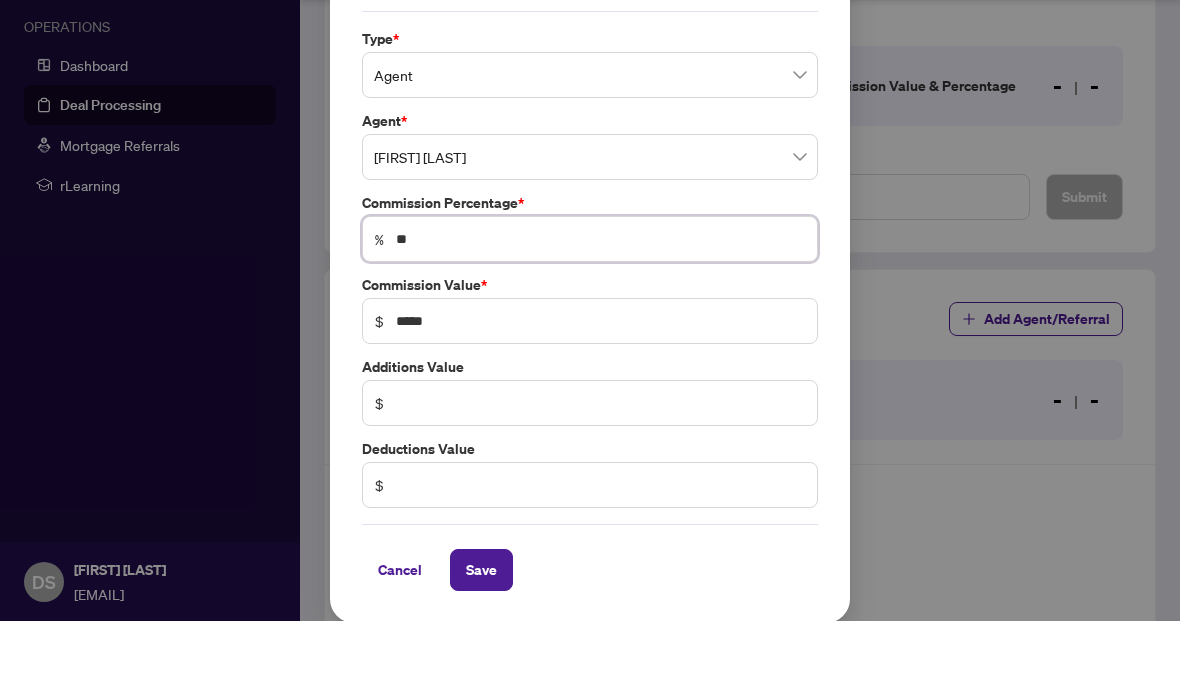 type on "**" 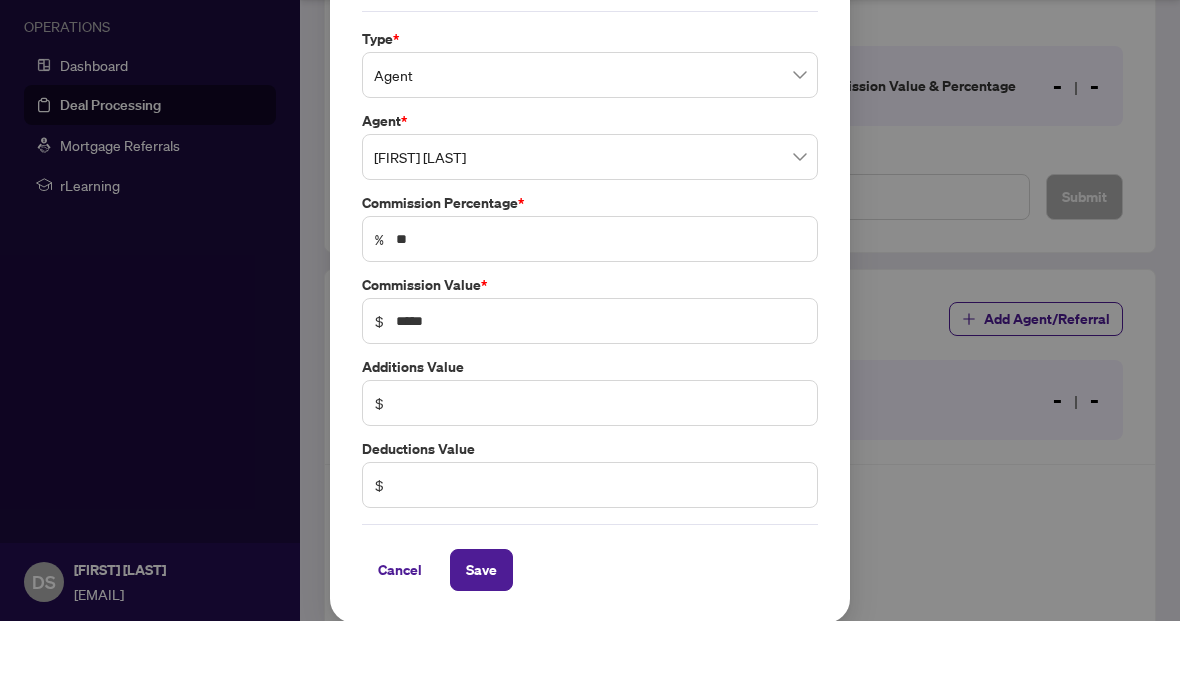 click on "Save" at bounding box center [481, 639] 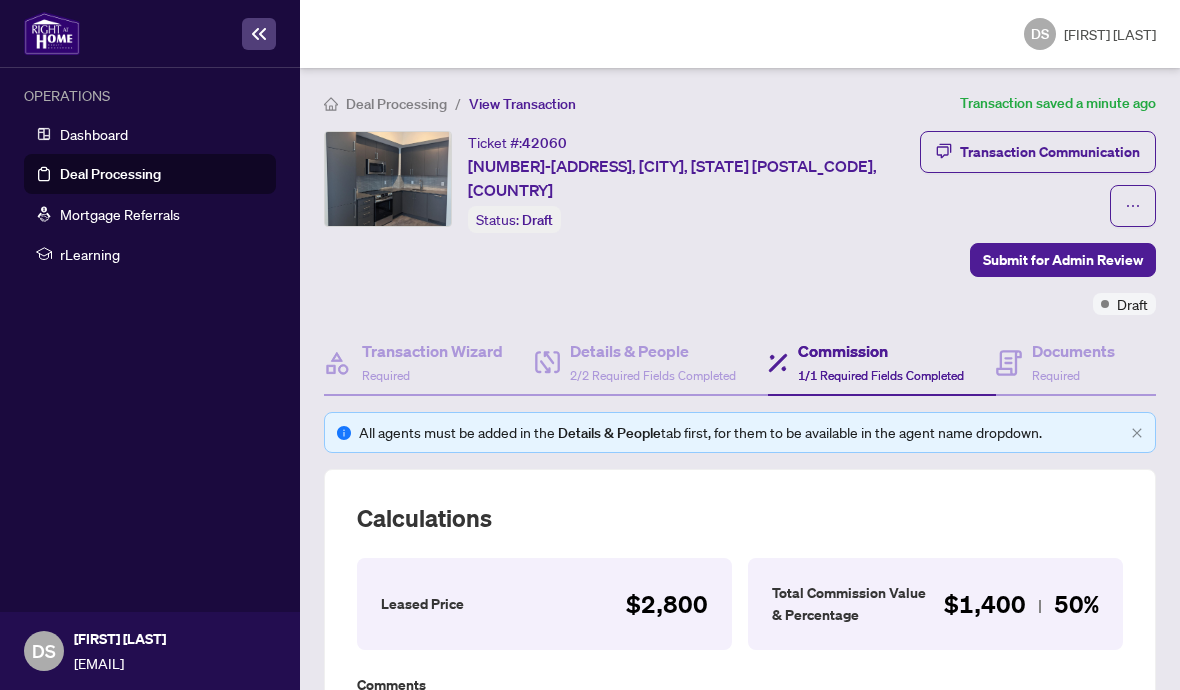 scroll, scrollTop: 0, scrollLeft: 0, axis: both 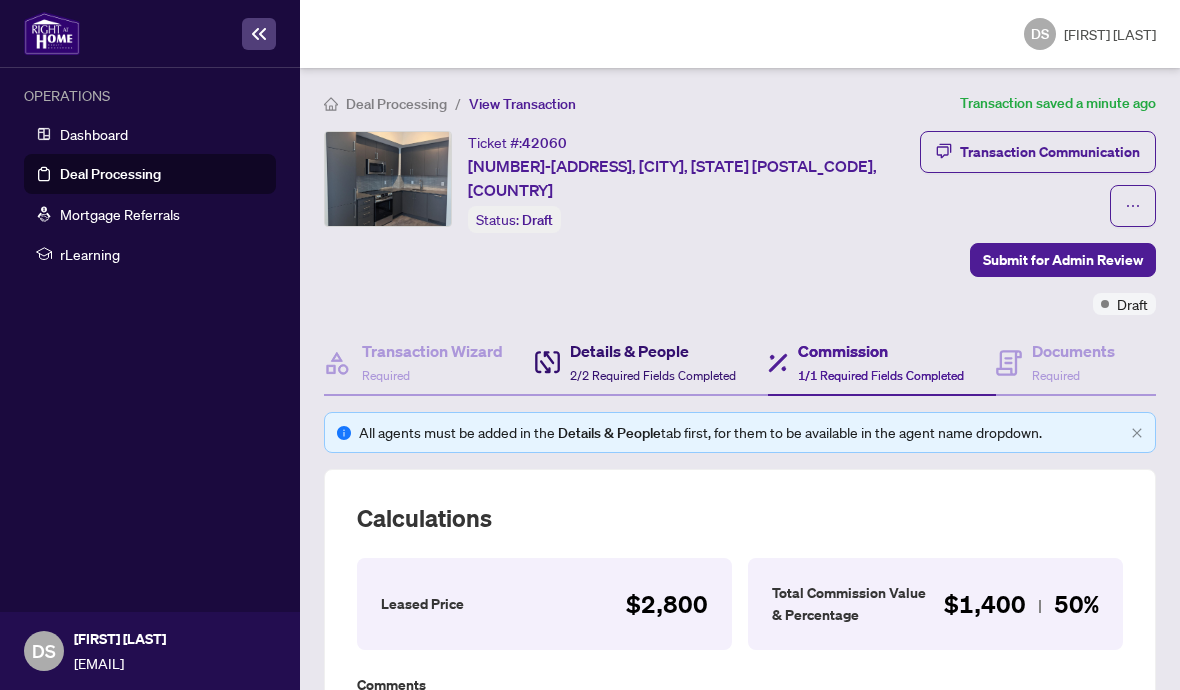 click on "Details & People" at bounding box center (653, 351) 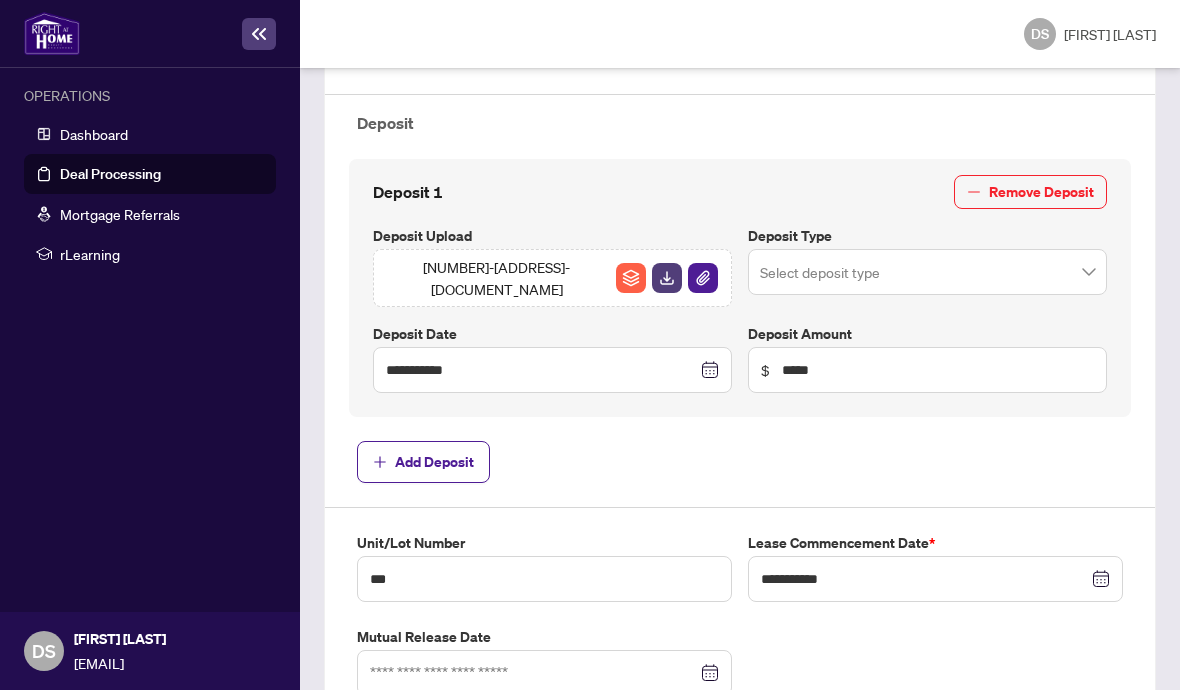 scroll, scrollTop: 722, scrollLeft: 0, axis: vertical 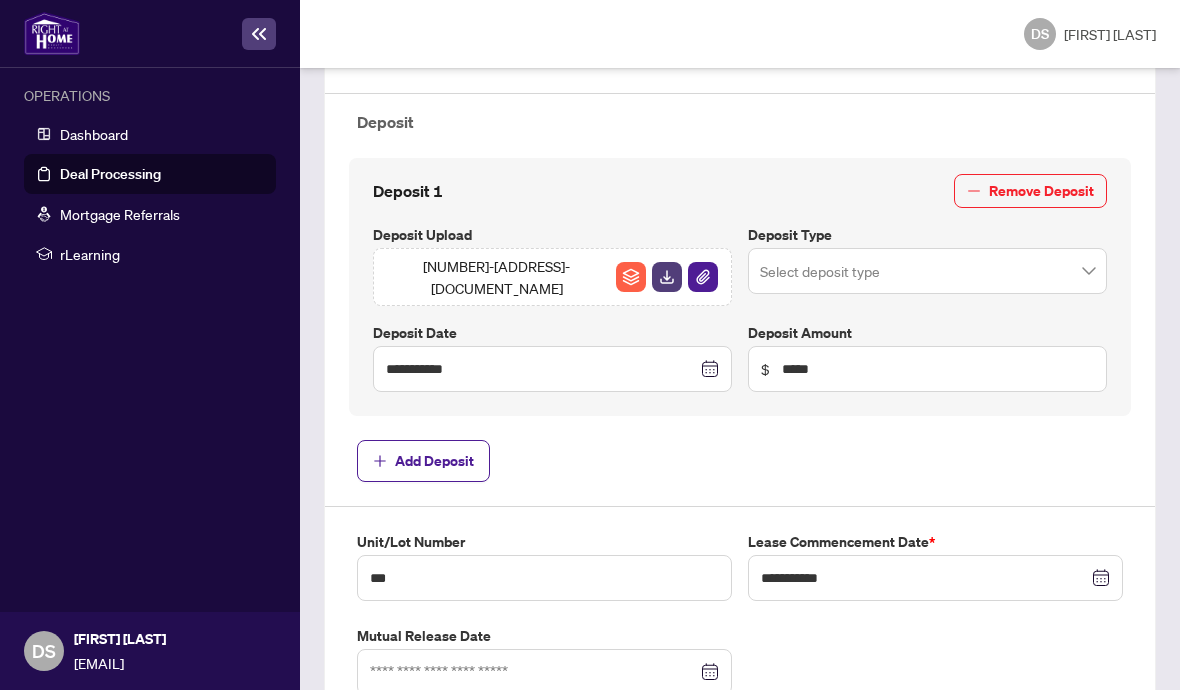 click at bounding box center [927, 271] 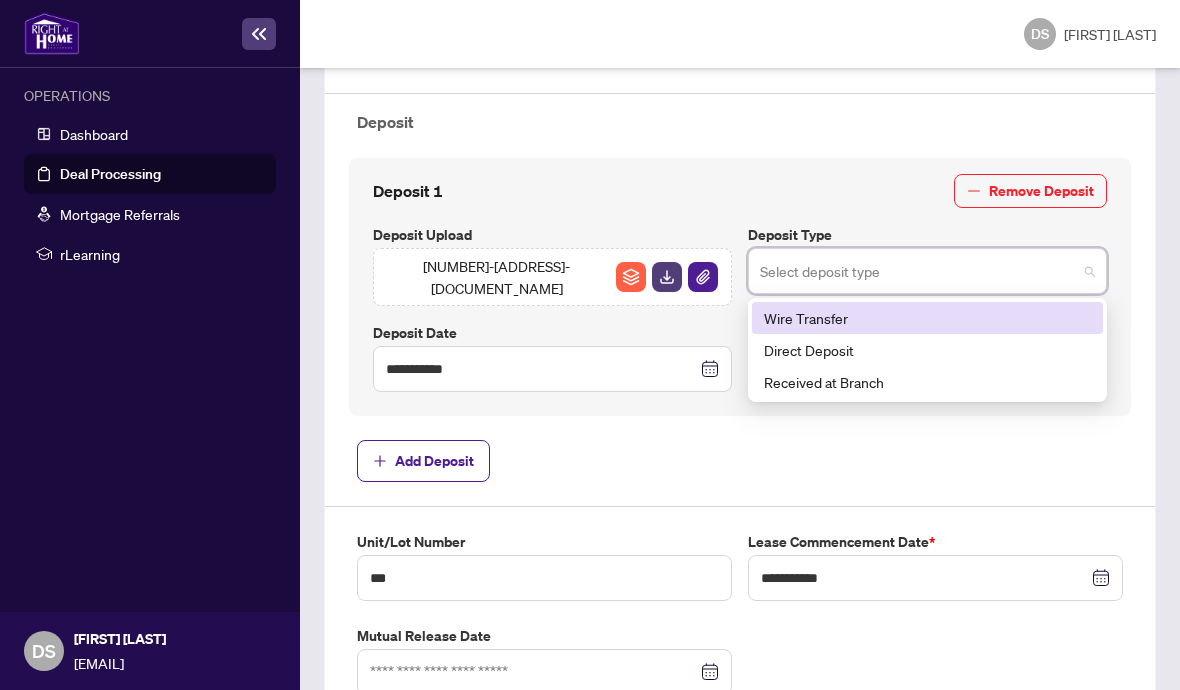 click on "Direct Deposit" at bounding box center [927, 318] 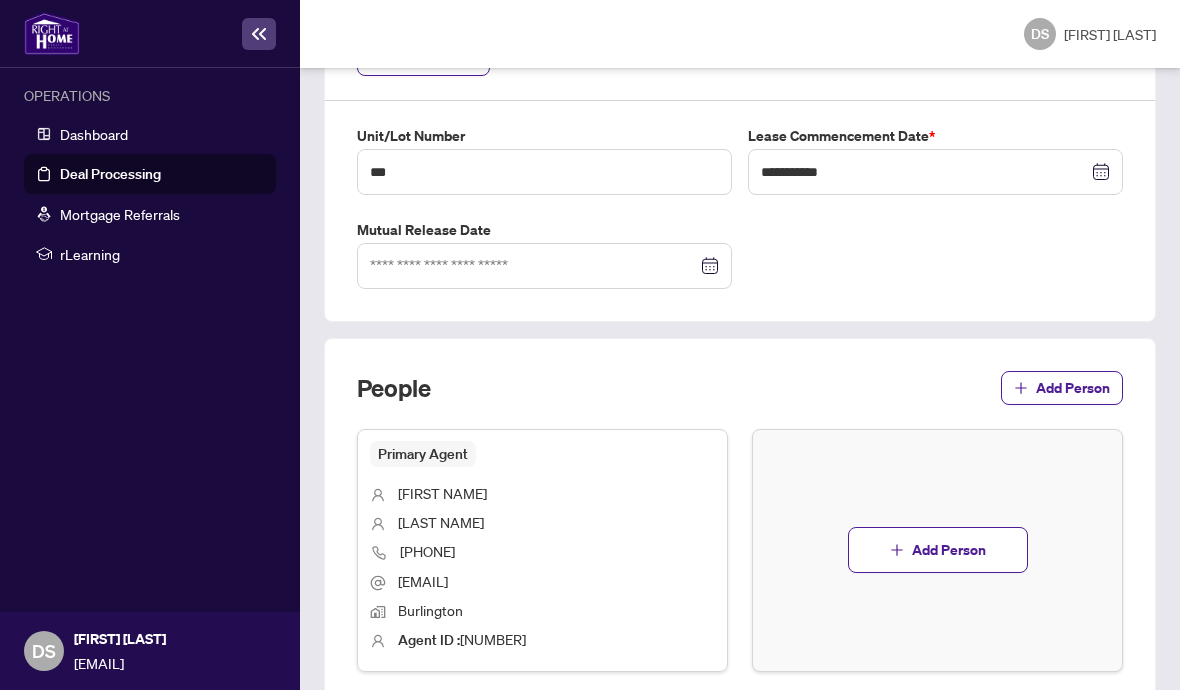 scroll, scrollTop: 1128, scrollLeft: 0, axis: vertical 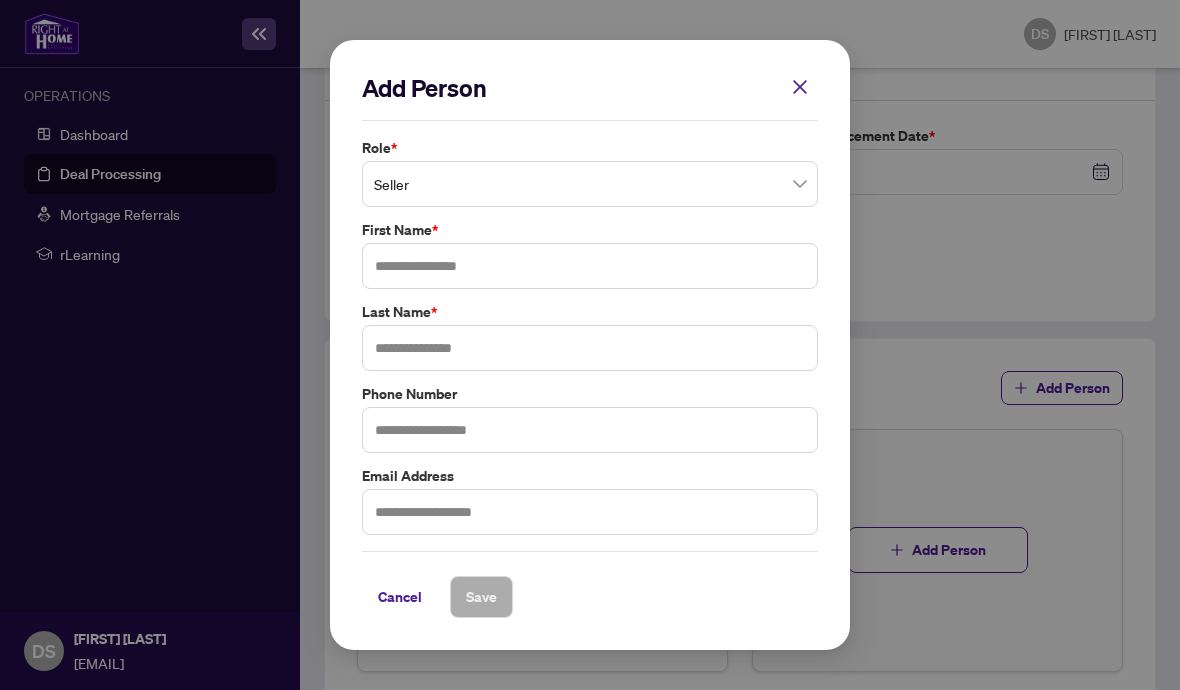 click on "Seller" at bounding box center [590, 184] 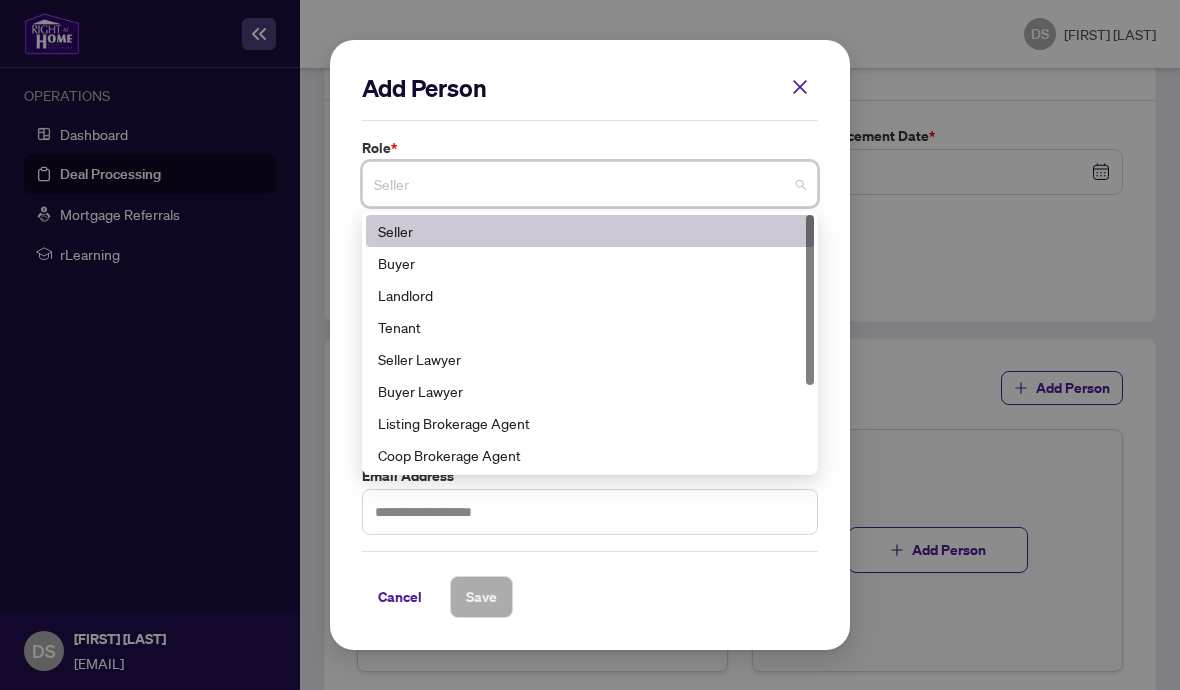 click on "Tenant" at bounding box center [590, 231] 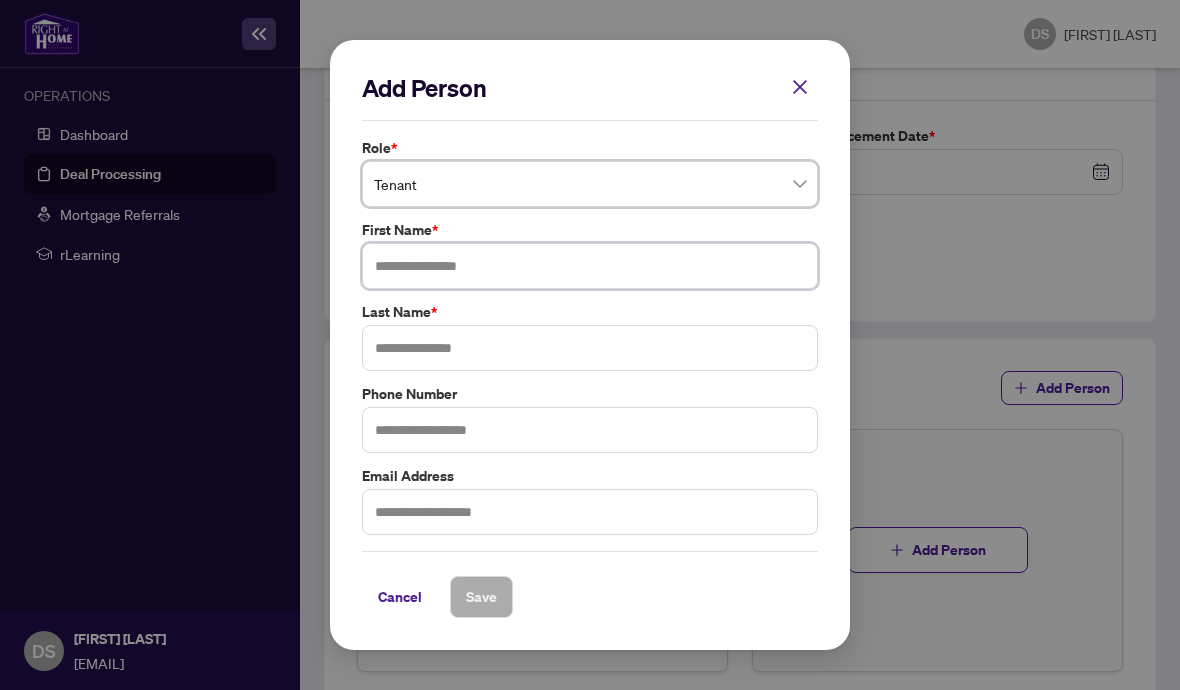 click at bounding box center [590, 266] 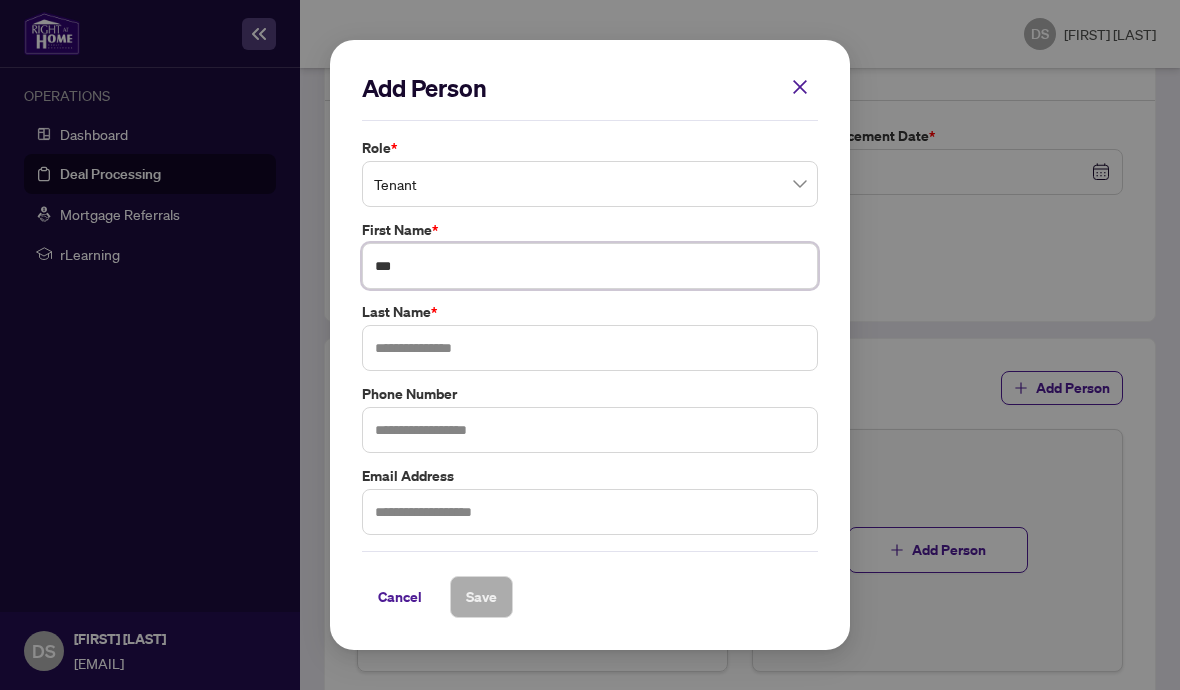 scroll, scrollTop: 1105, scrollLeft: 0, axis: vertical 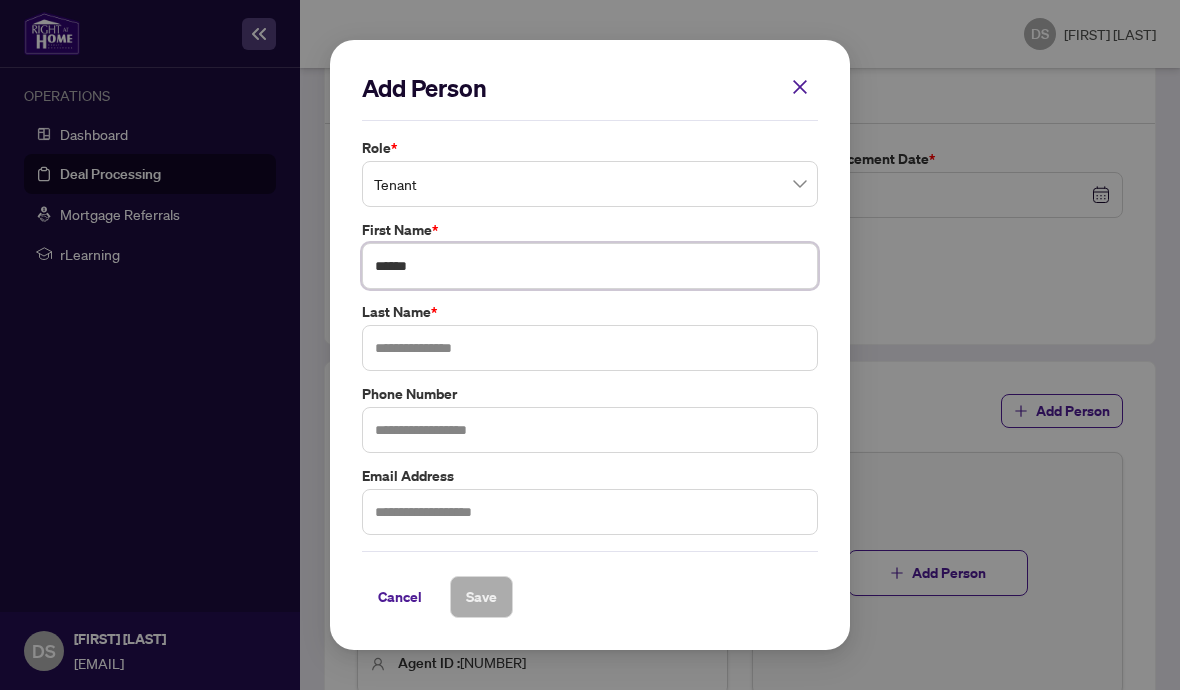 type on "******" 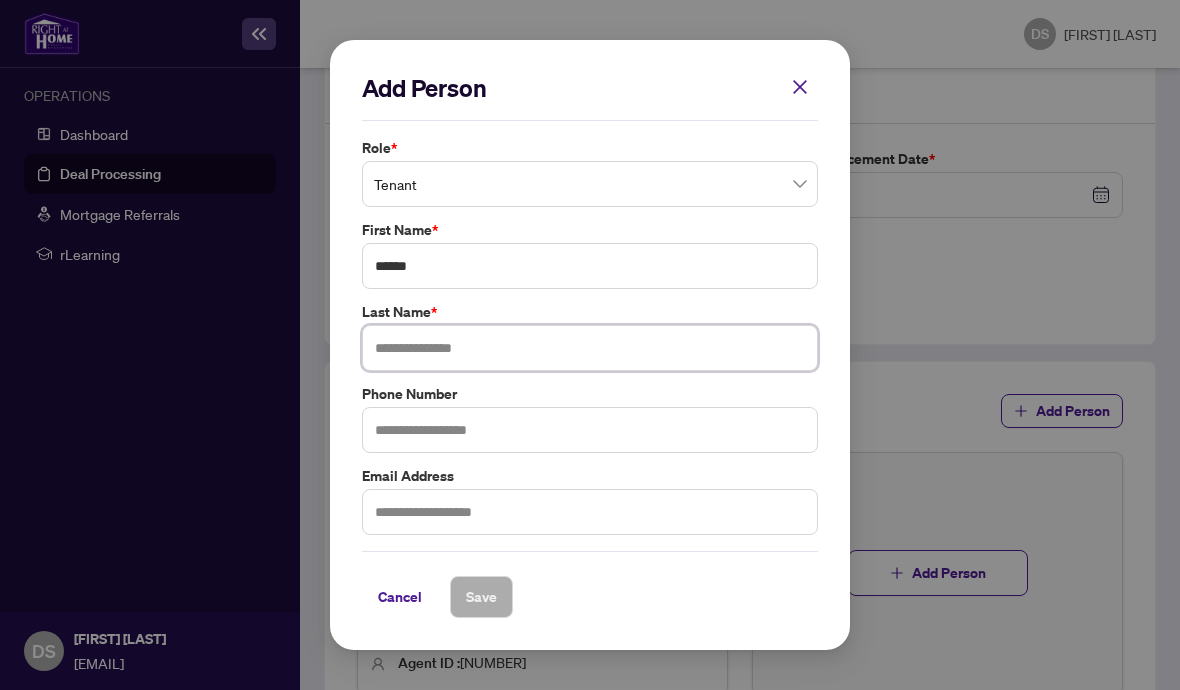 click at bounding box center (590, 348) 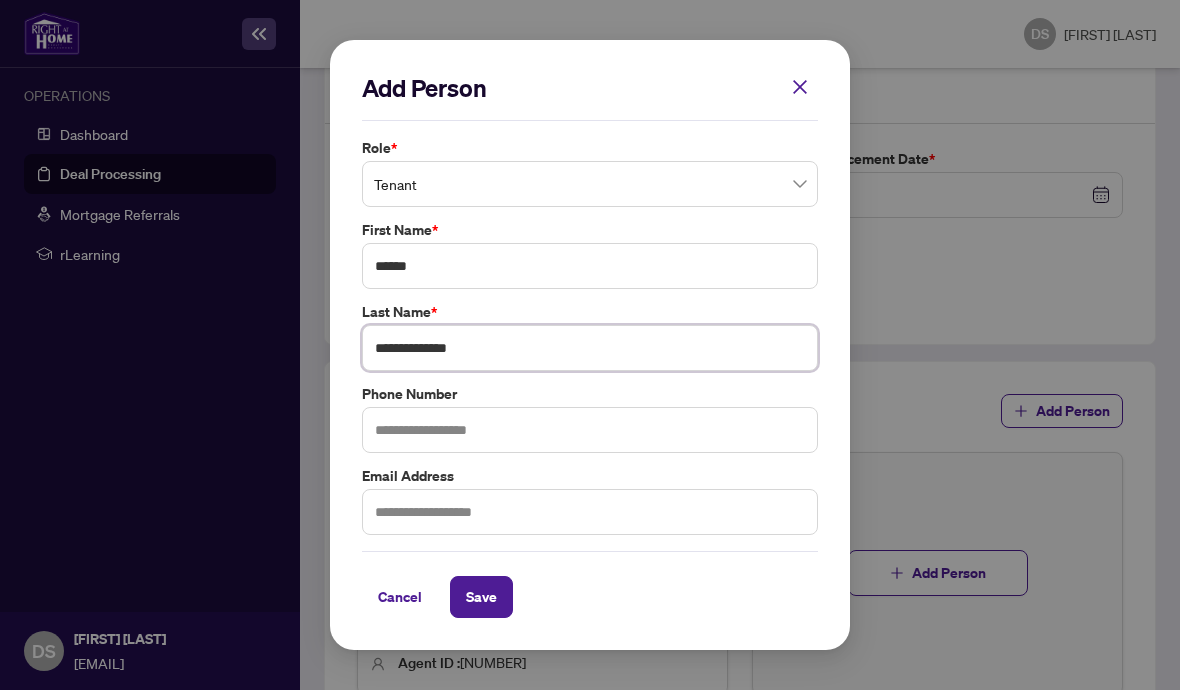 type on "**********" 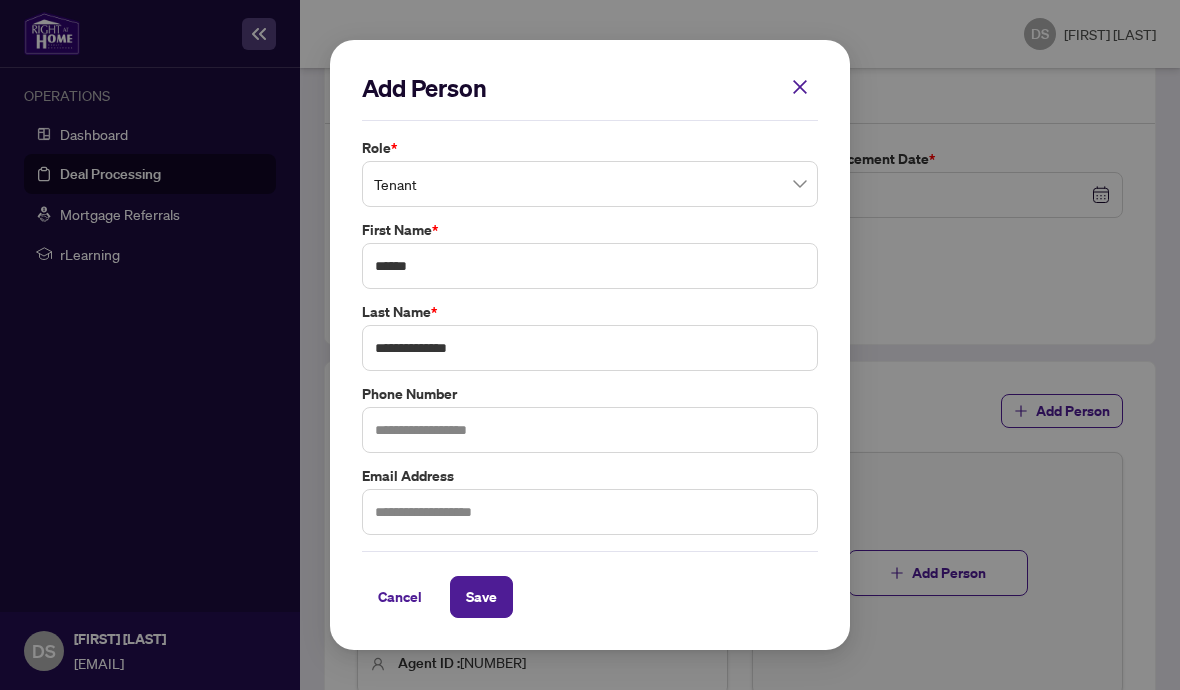 click on "Save" at bounding box center [481, 597] 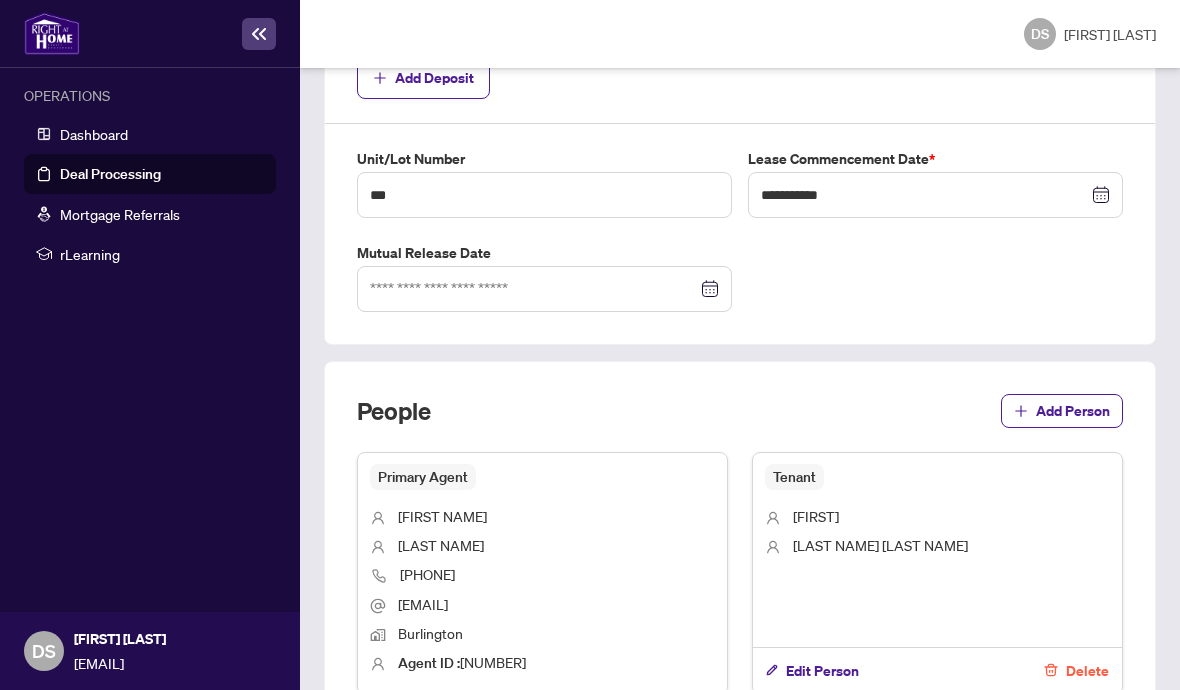 click on "Add Person" at bounding box center [1073, 411] 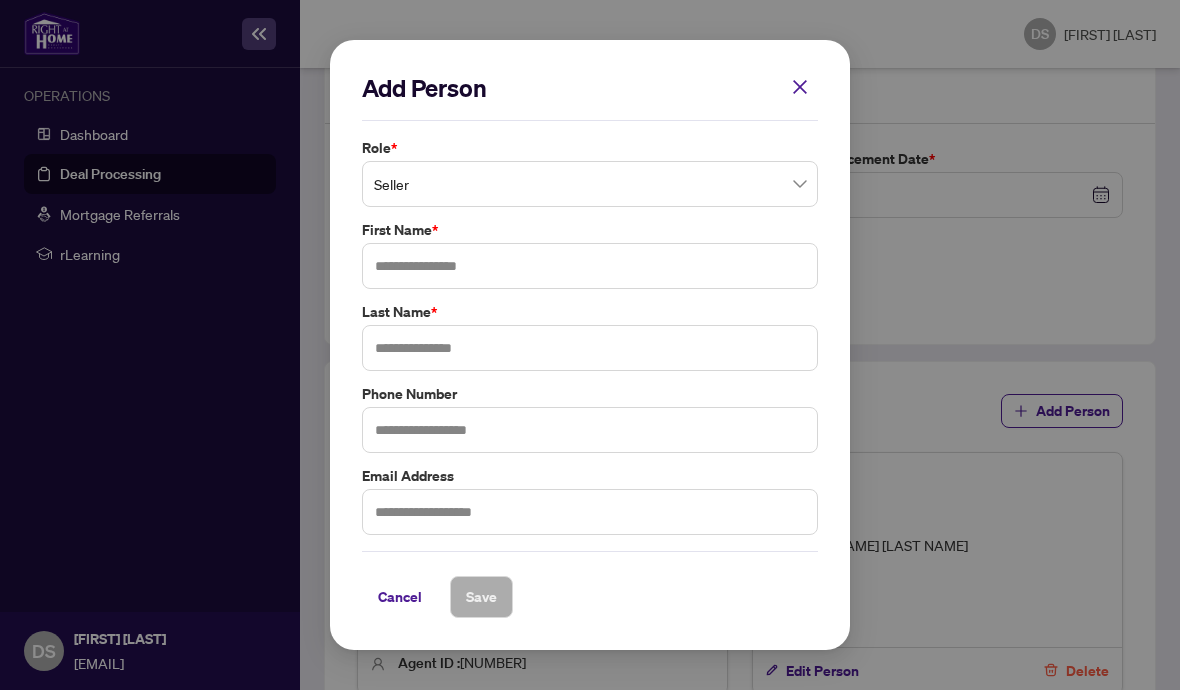 click on "Seller" at bounding box center [590, 184] 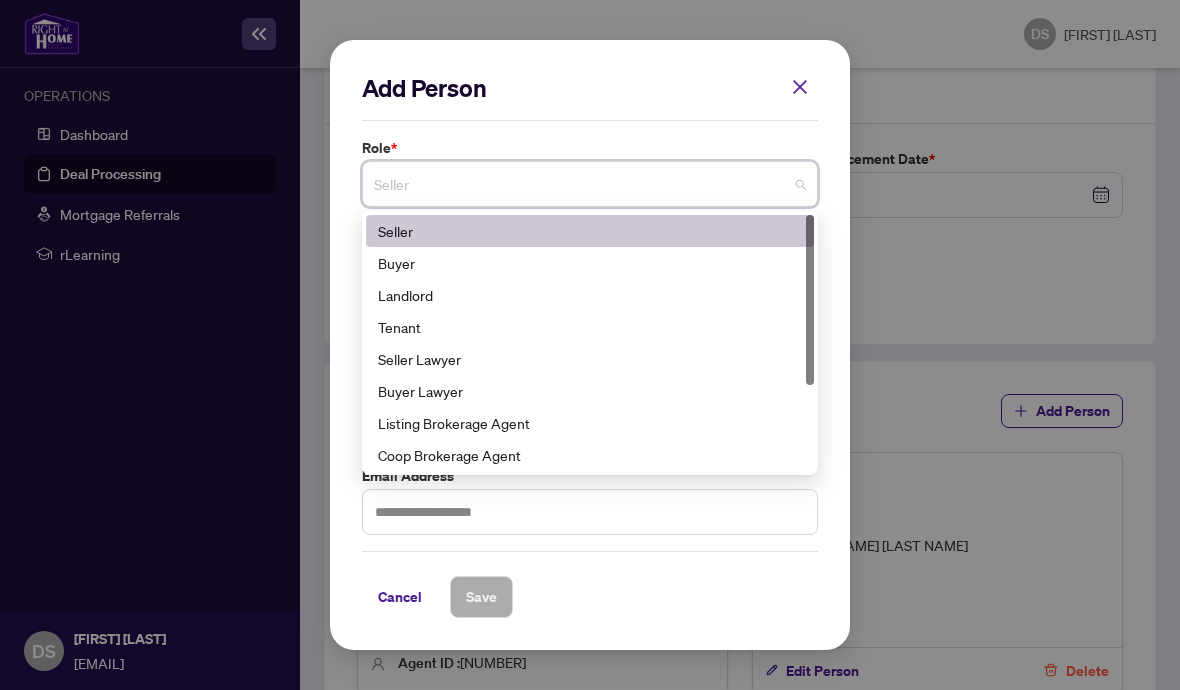 click on "Tenant" at bounding box center (590, 231) 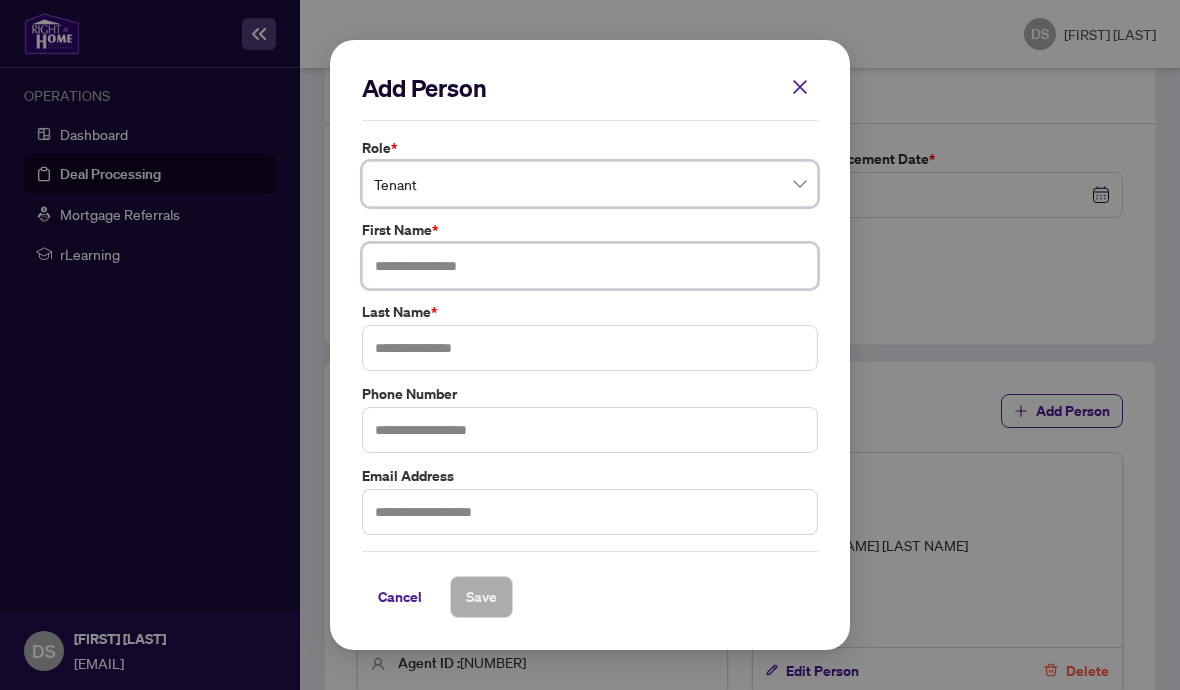 click at bounding box center [590, 266] 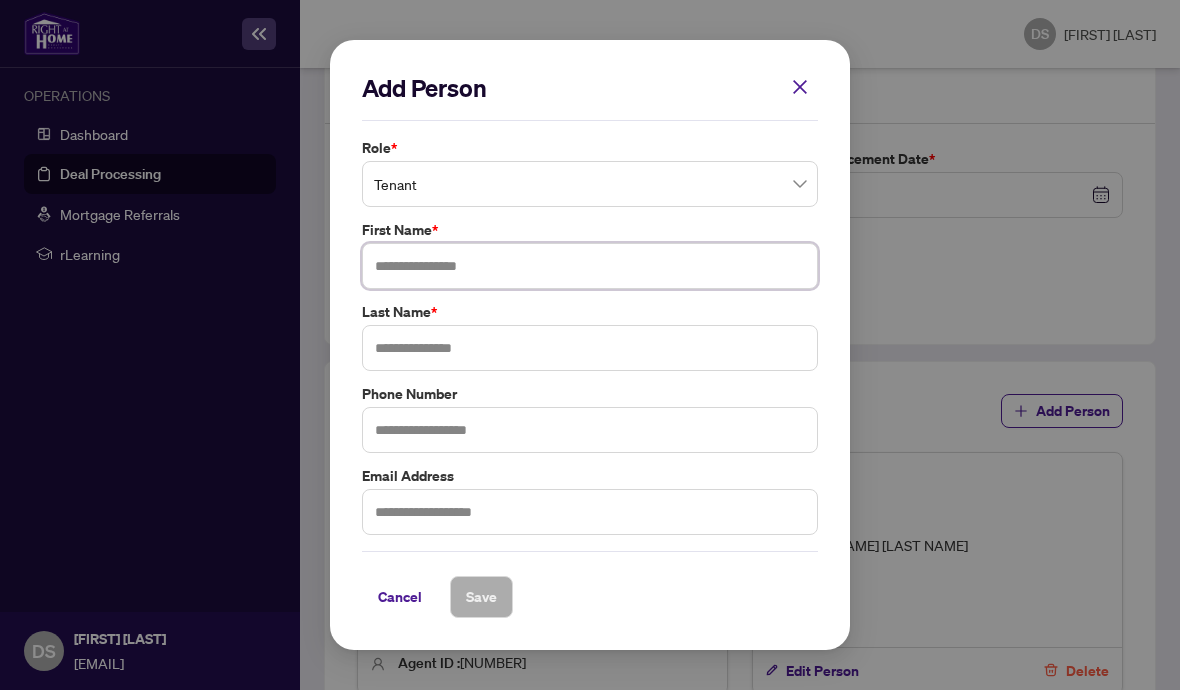 scroll, scrollTop: 969, scrollLeft: 0, axis: vertical 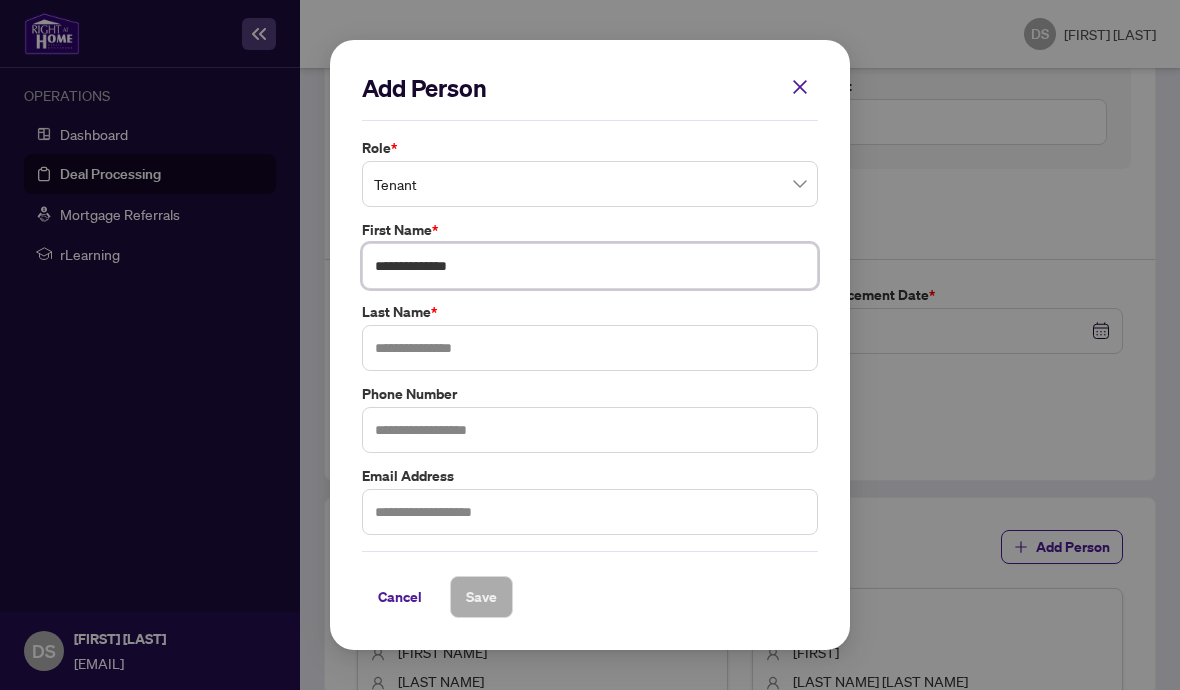 type on "**********" 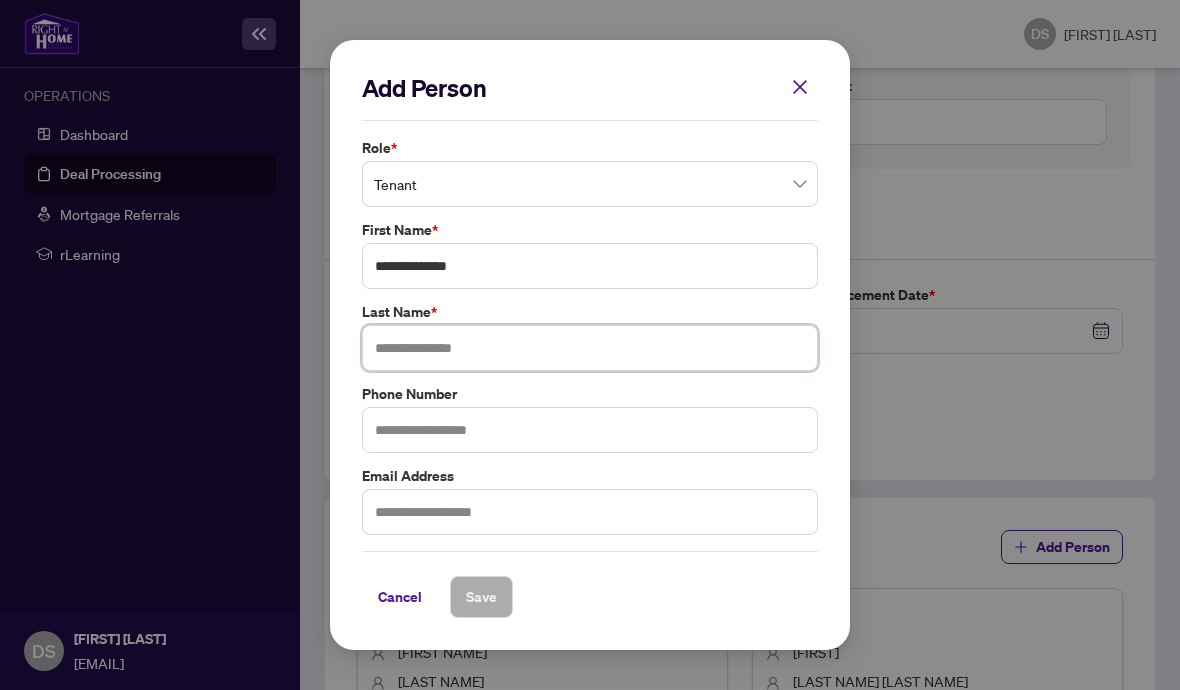 click at bounding box center (590, 348) 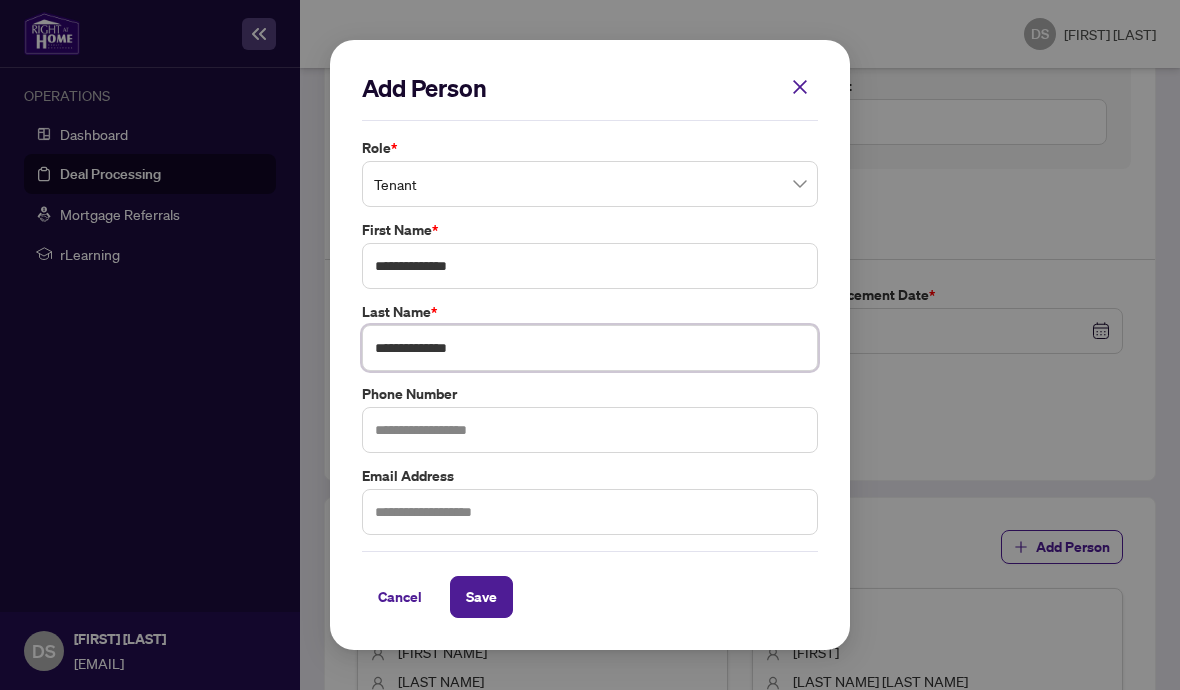 type on "**********" 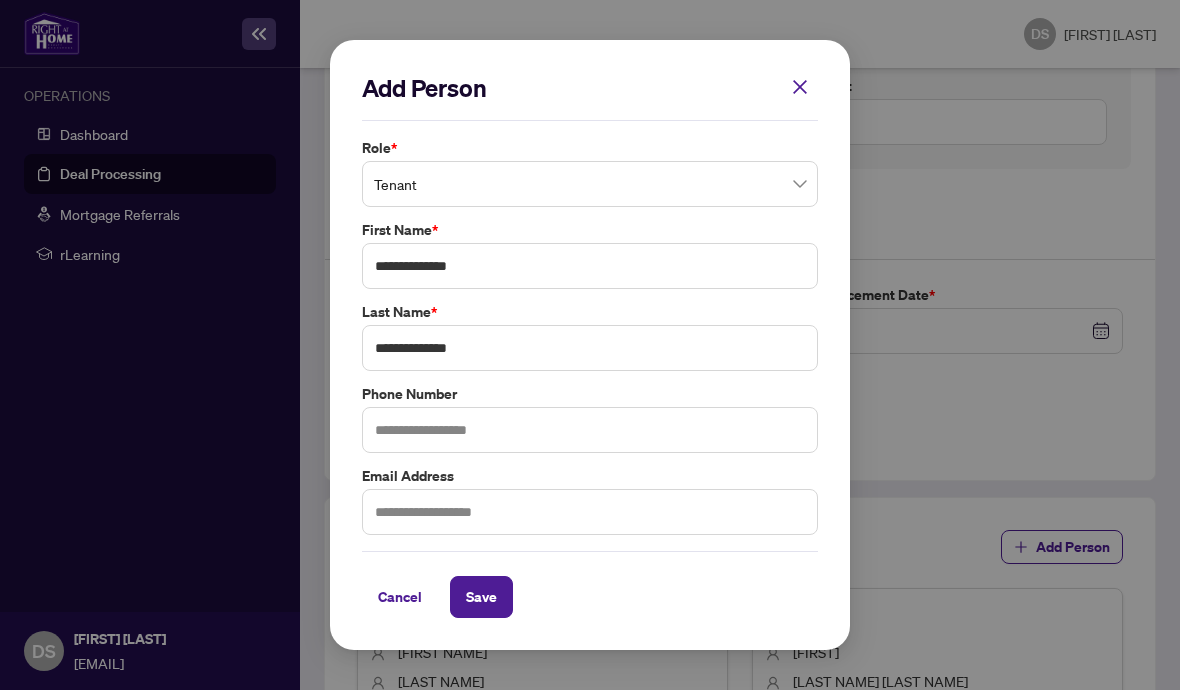 click on "Save" at bounding box center (481, 597) 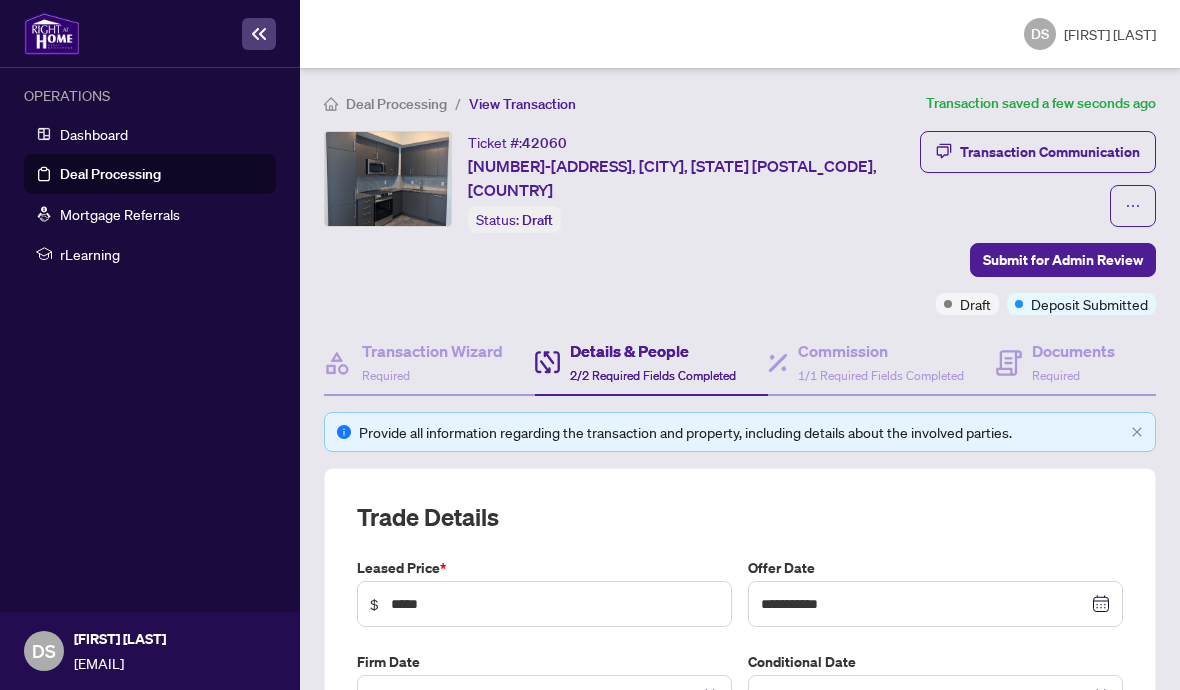 scroll, scrollTop: 0, scrollLeft: 0, axis: both 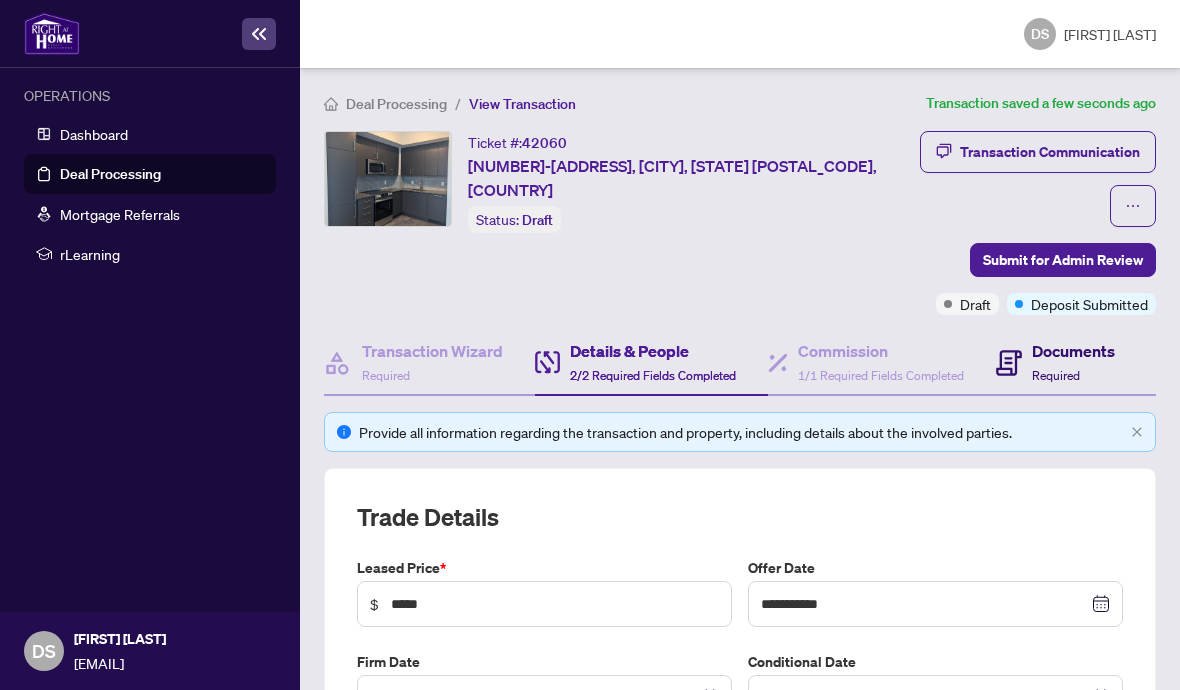 click on "Documents" at bounding box center [1073, 351] 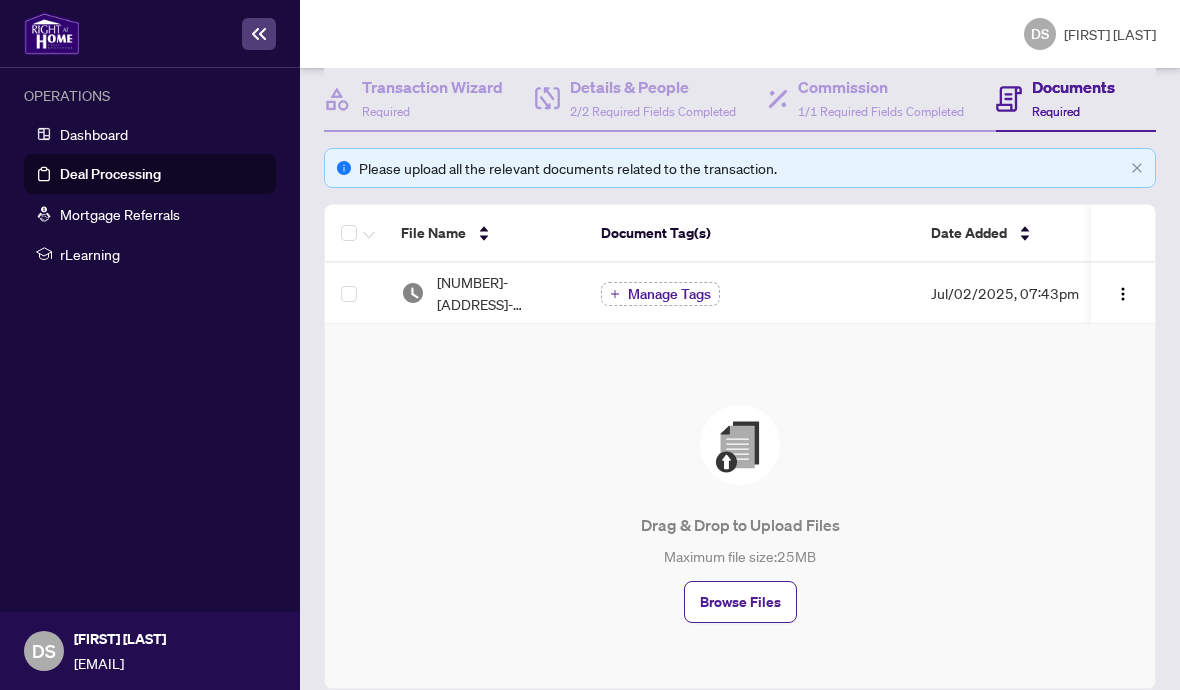 scroll, scrollTop: 260, scrollLeft: 0, axis: vertical 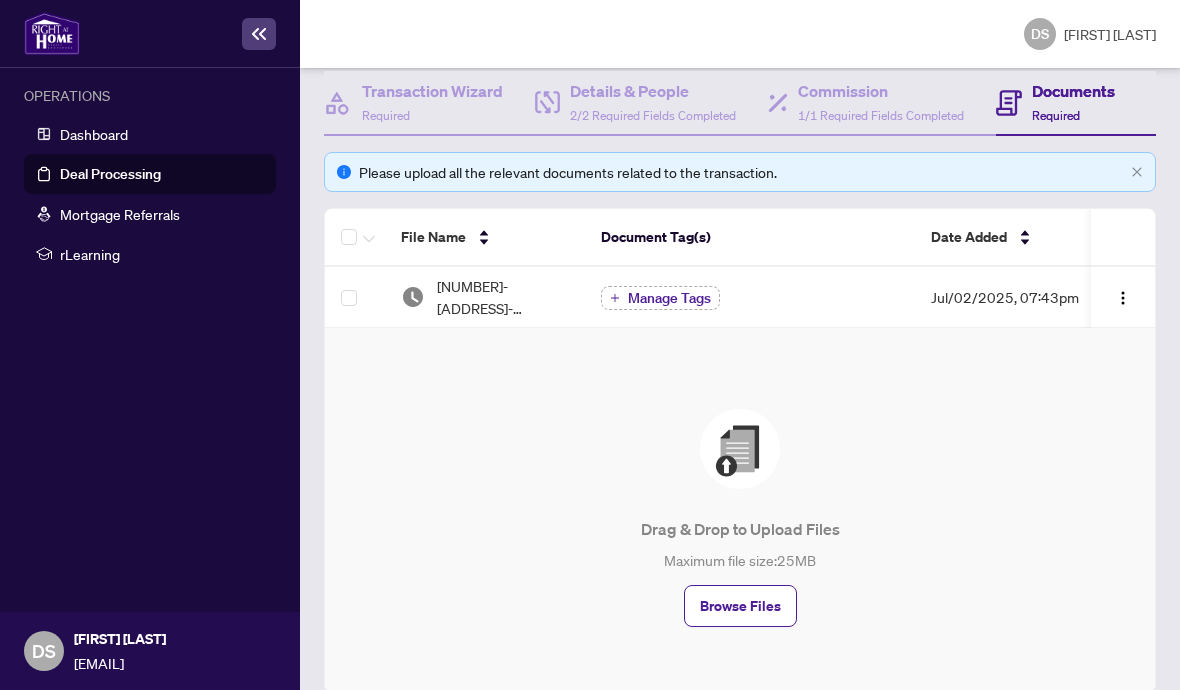 click on "Browse Files" at bounding box center [740, 606] 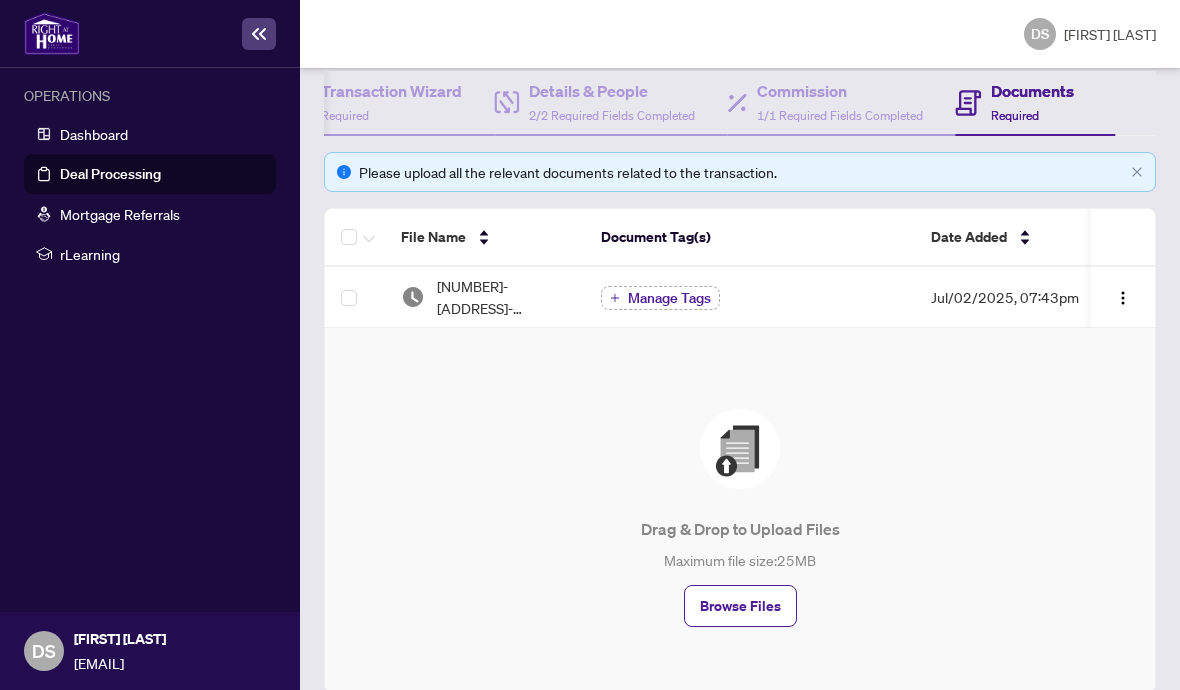 scroll, scrollTop: 35, scrollLeft: 0, axis: vertical 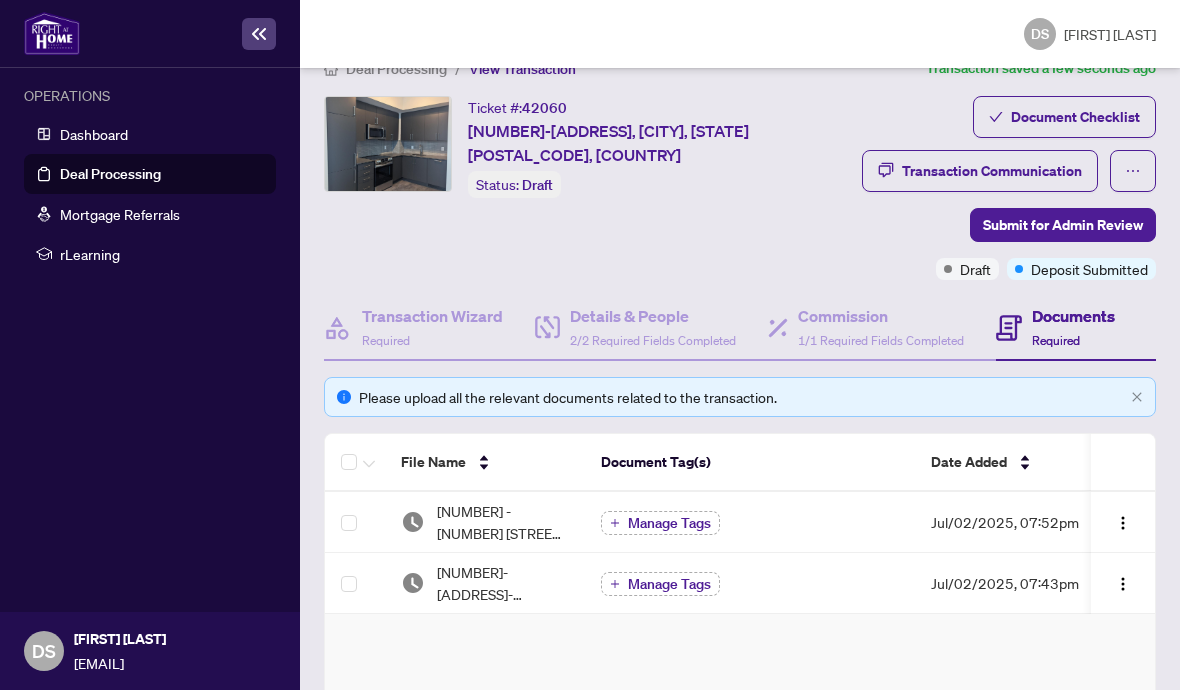 click on "Details & People 2/2 Required Fields Completed" at bounding box center [651, 328] 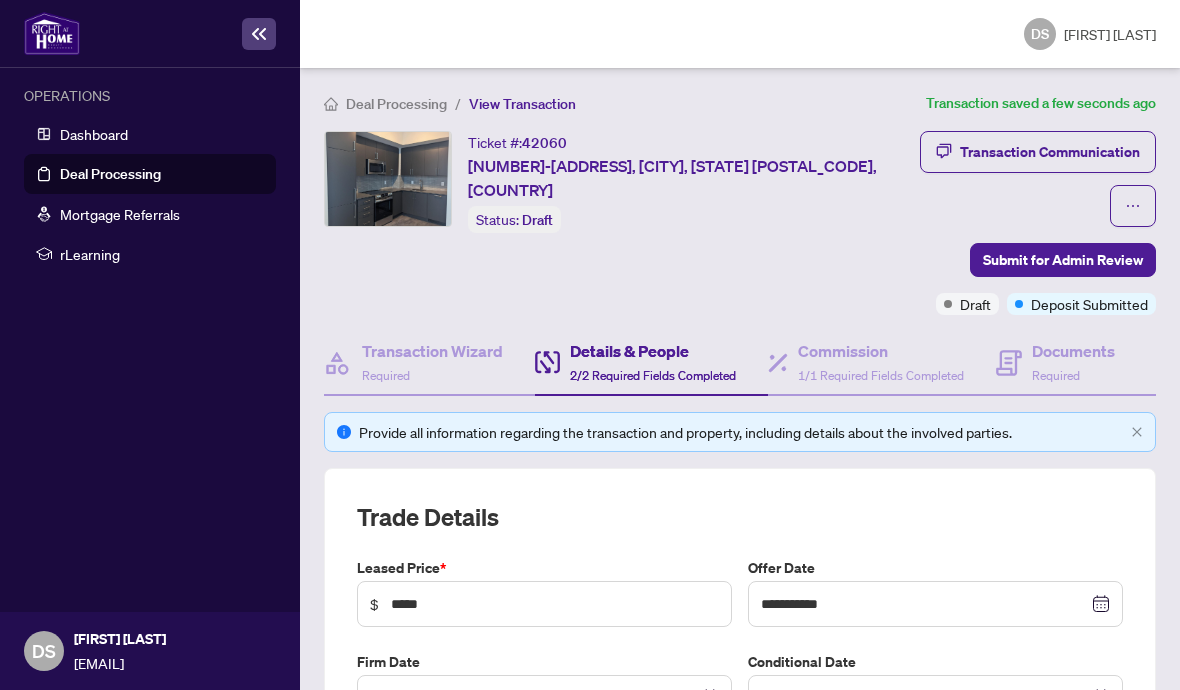 scroll, scrollTop: 0, scrollLeft: 0, axis: both 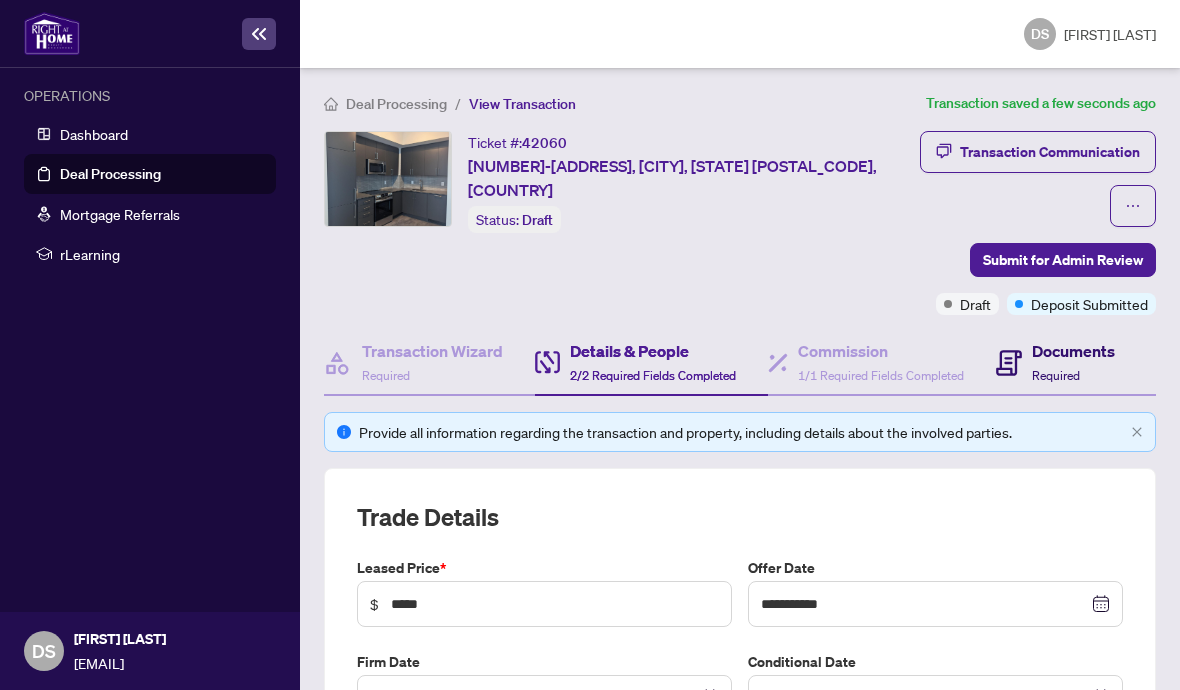 click on "Required" at bounding box center (1056, 375) 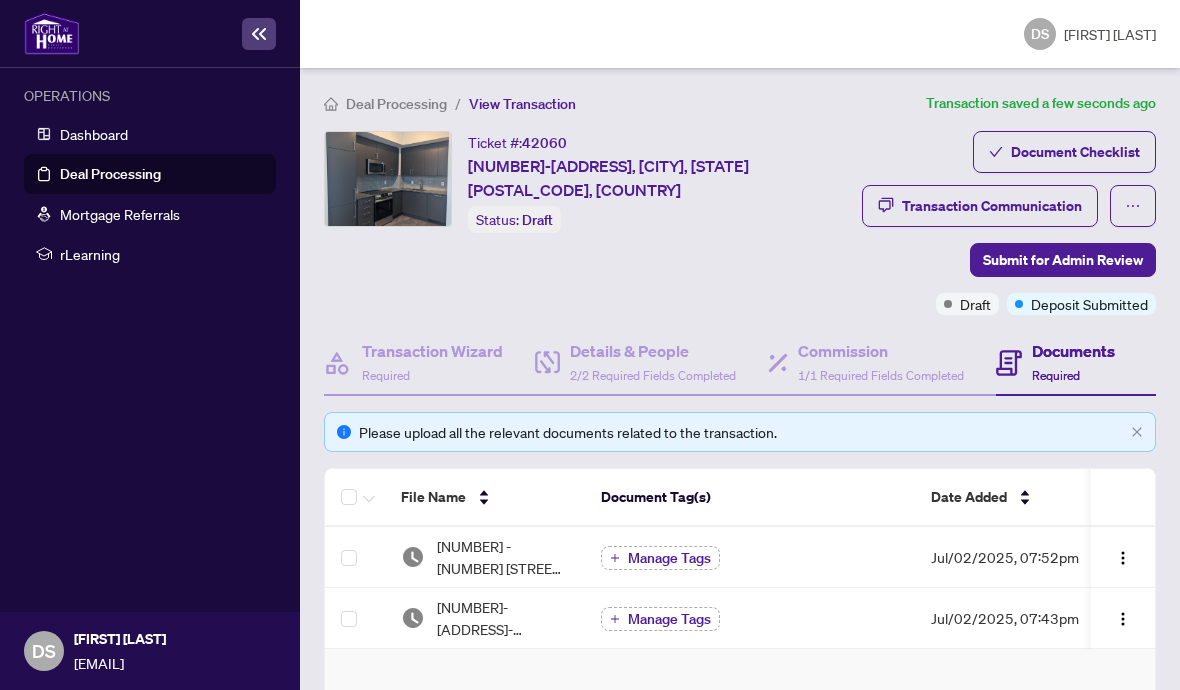 click on "Manage Tags" at bounding box center (669, 558) 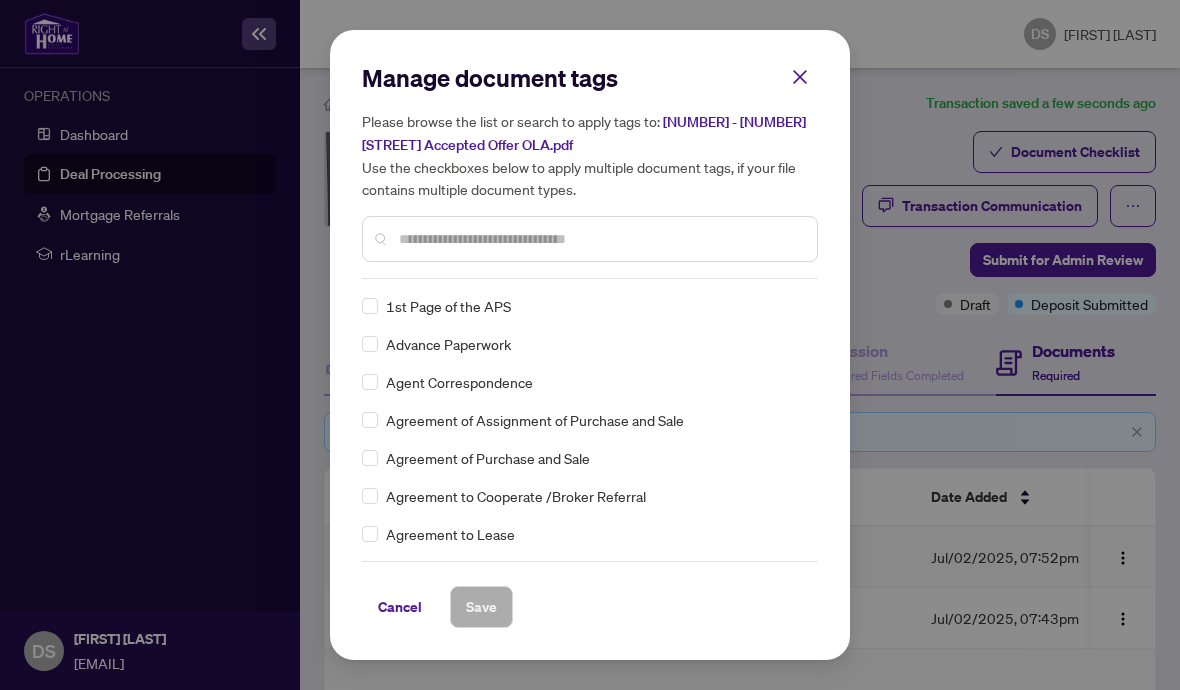scroll, scrollTop: 0, scrollLeft: 0, axis: both 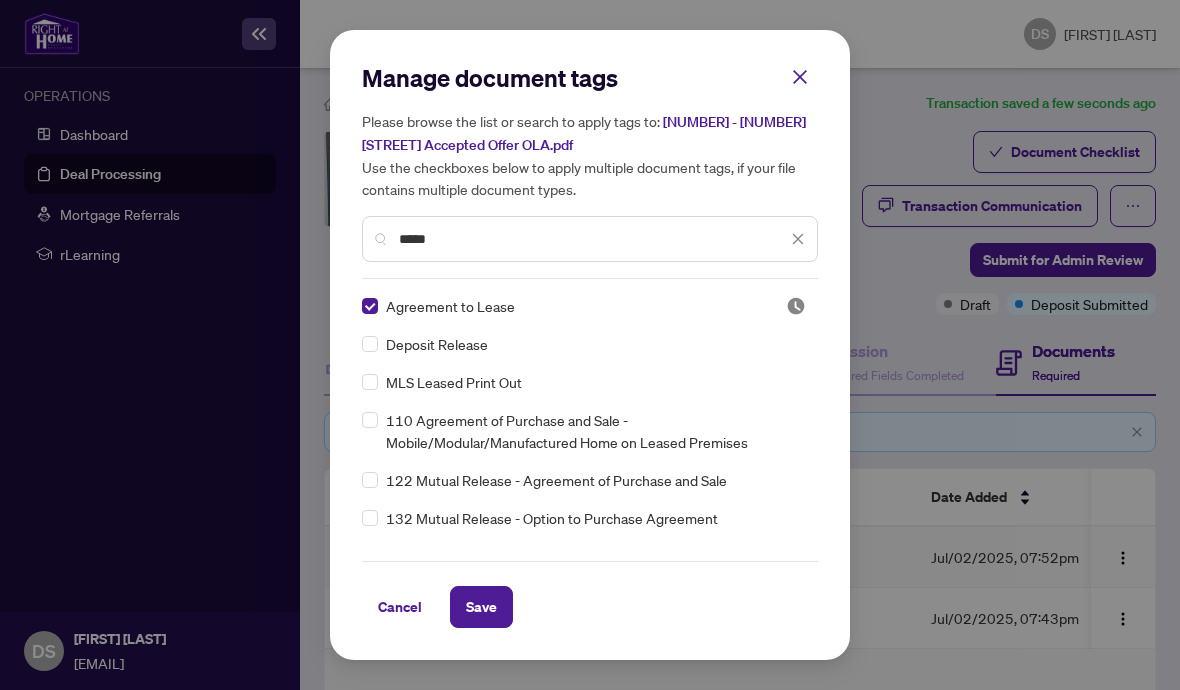 click on "Save" at bounding box center (481, 607) 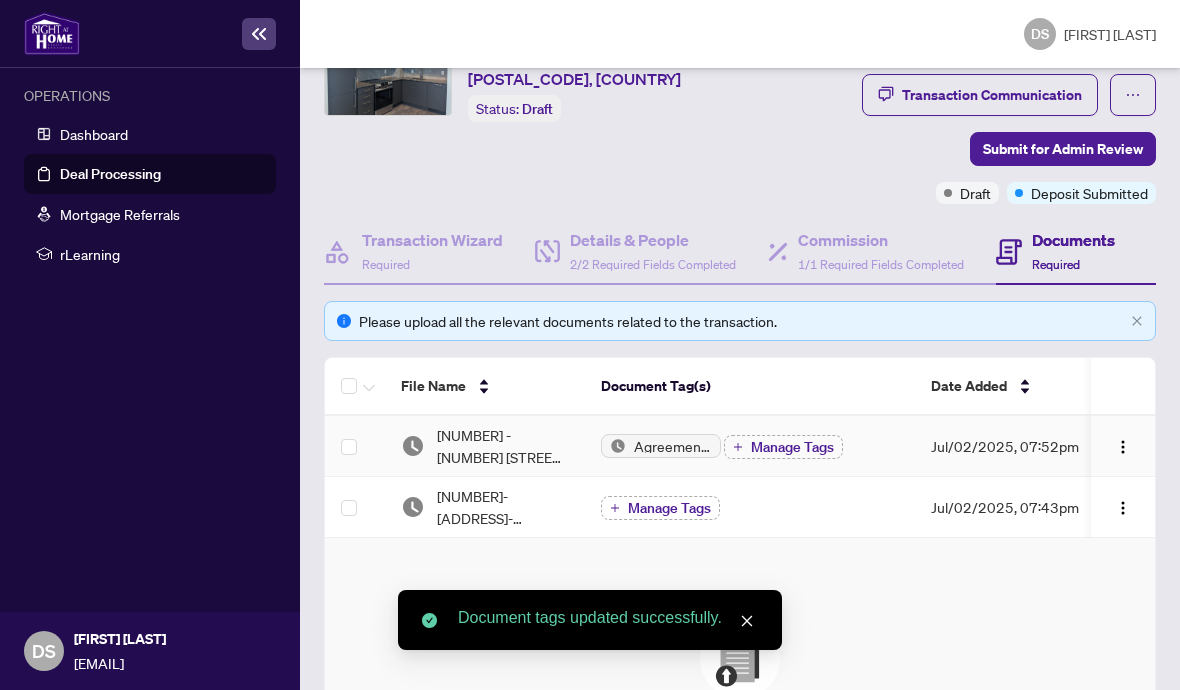 scroll, scrollTop: 166, scrollLeft: 0, axis: vertical 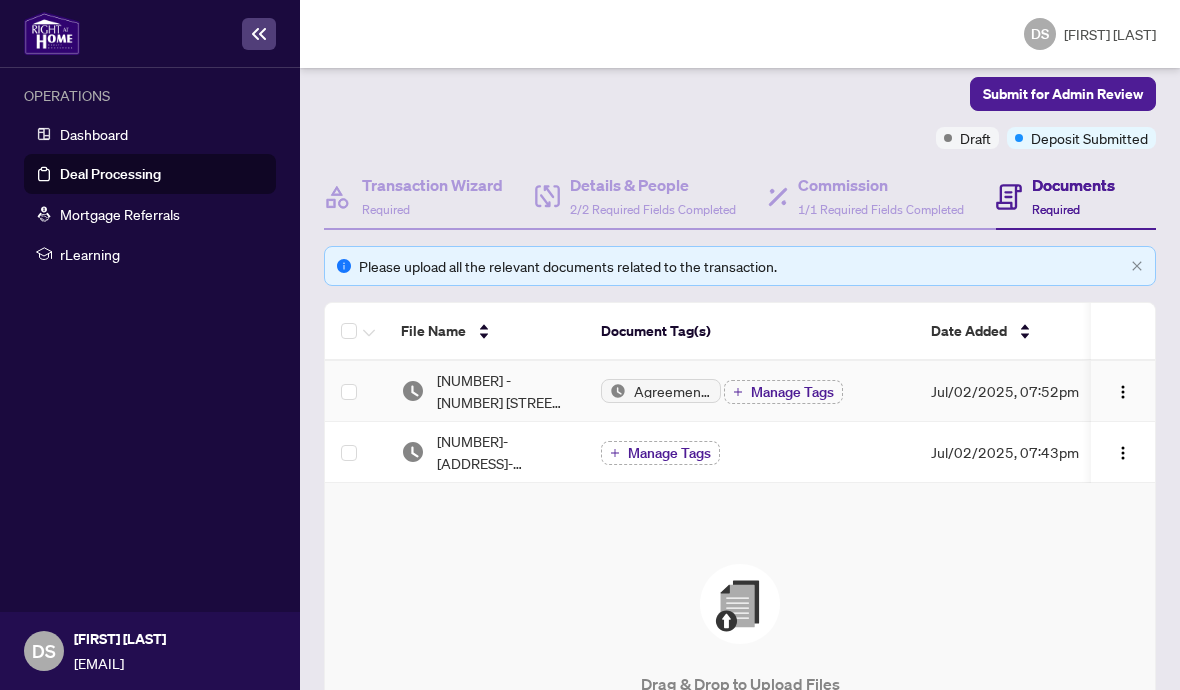 click on "Manage Tags" at bounding box center [792, 392] 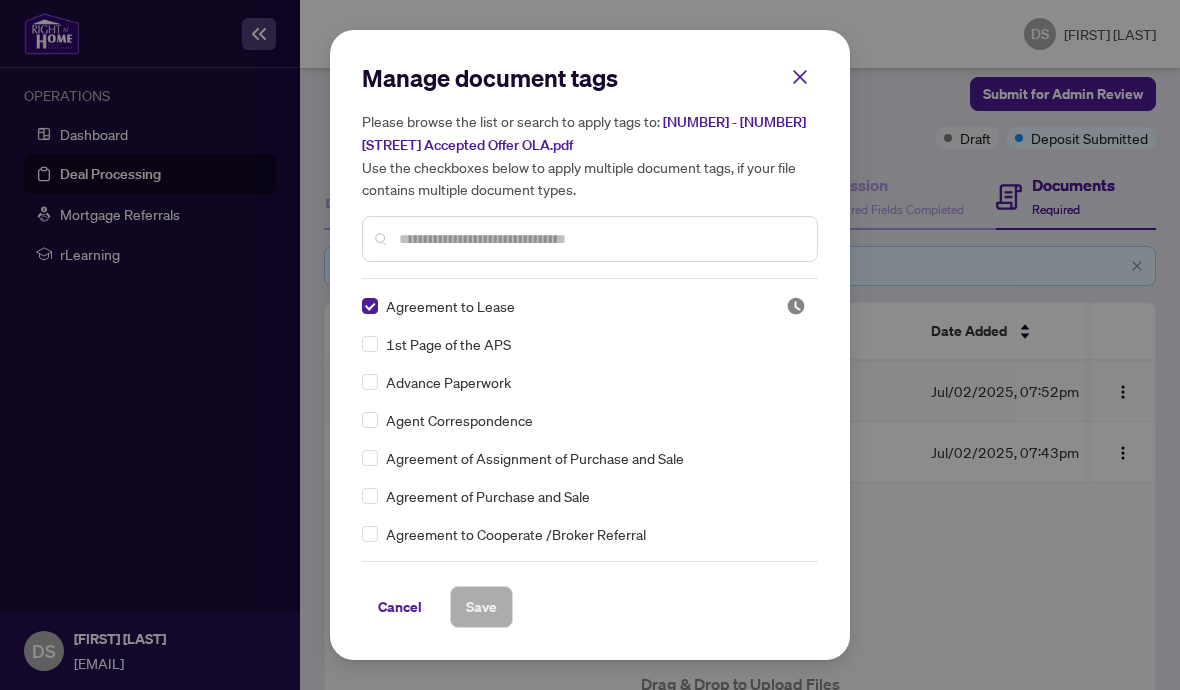 click at bounding box center (600, 239) 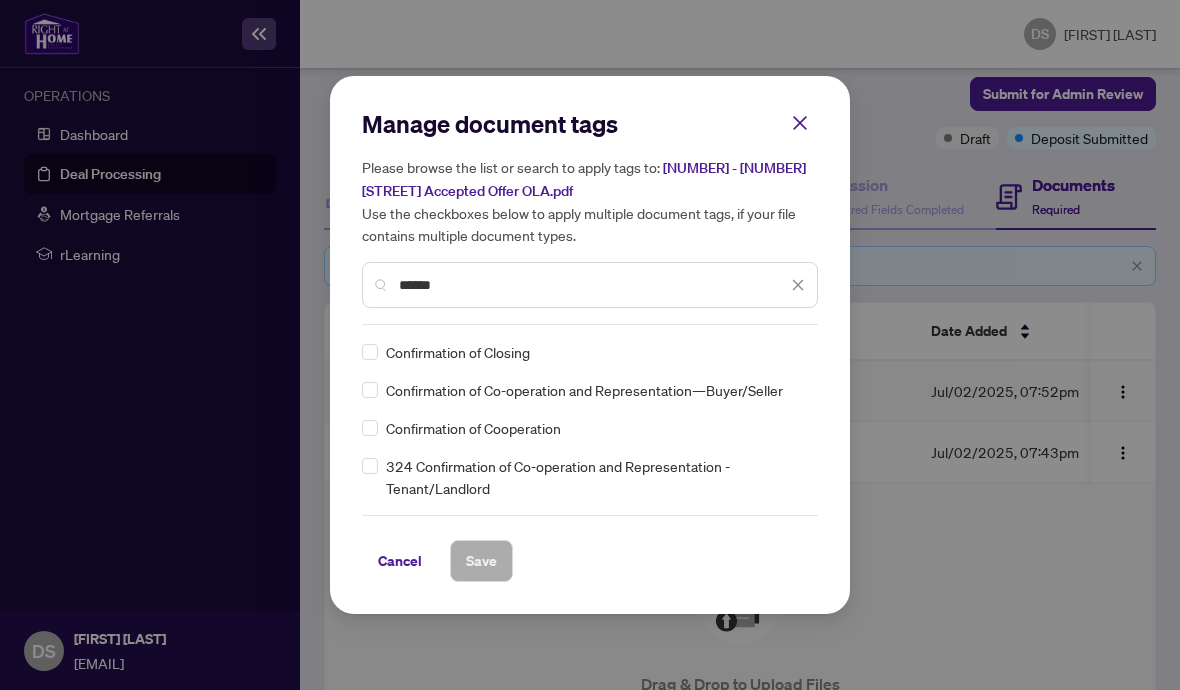 type on "******" 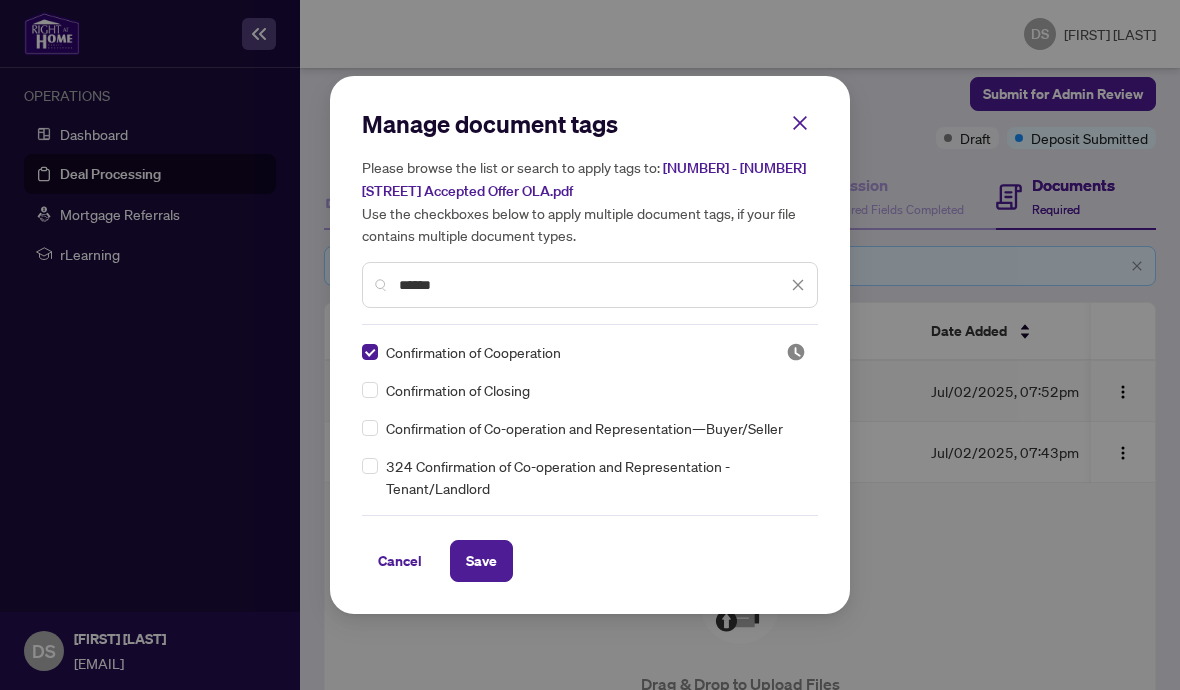 click on "Save" at bounding box center (481, 561) 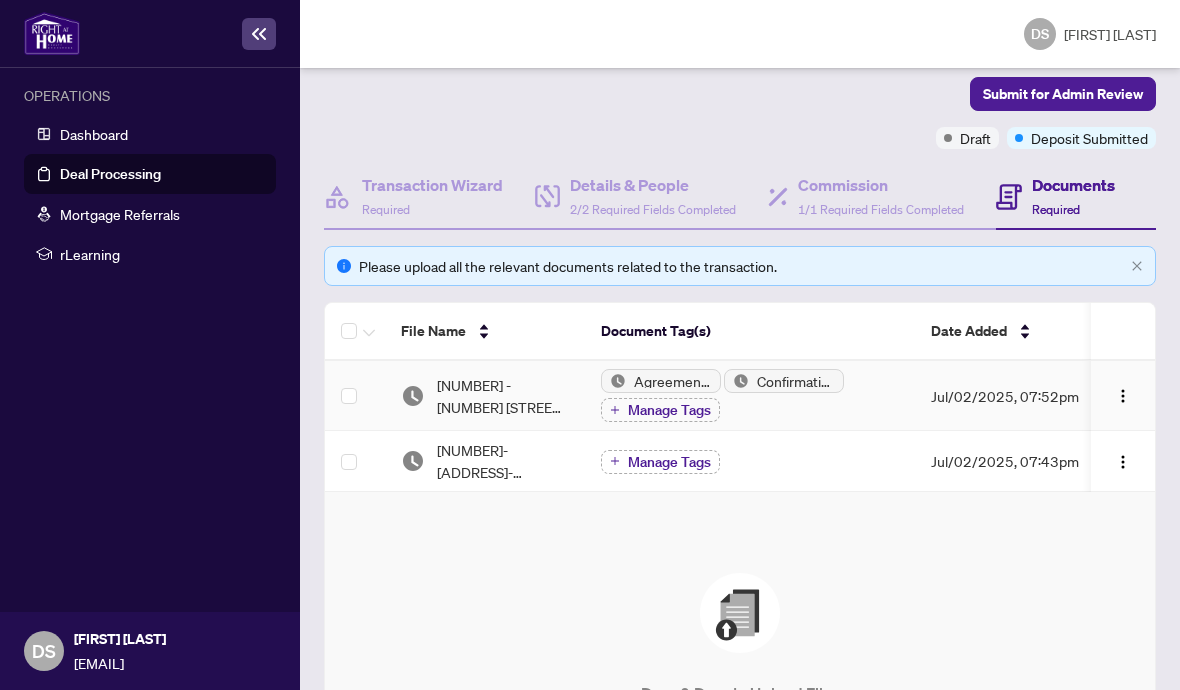 click on "Confirmation of Cooperation" at bounding box center (784, 381) 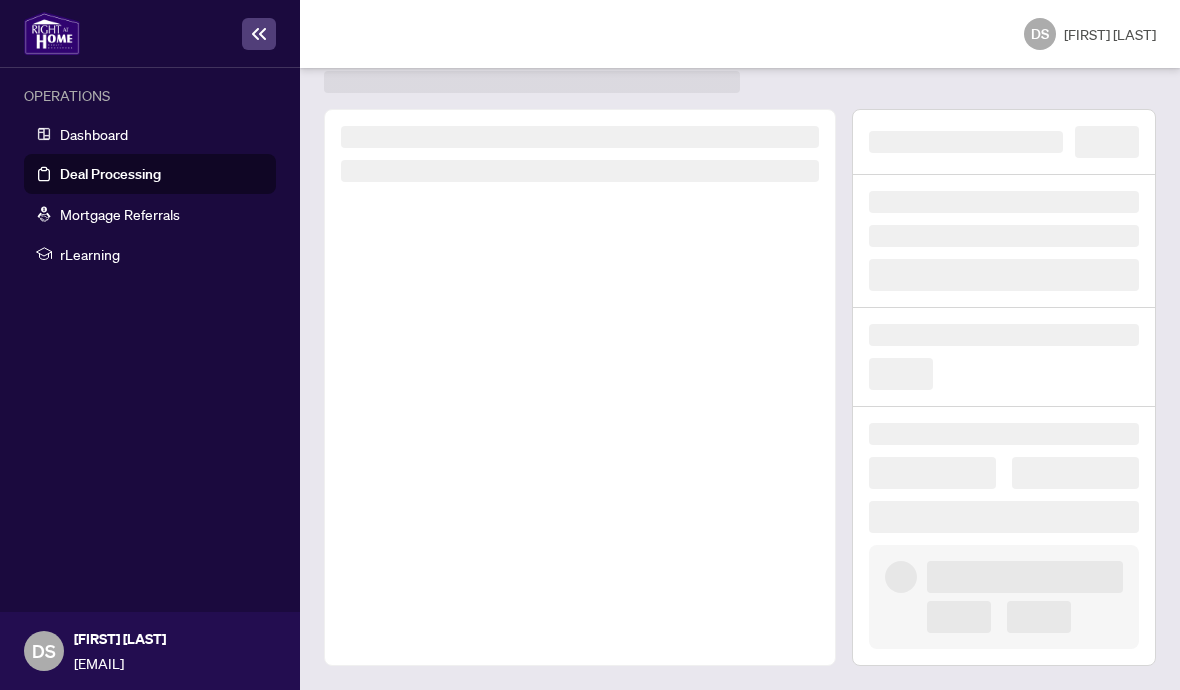scroll, scrollTop: 0, scrollLeft: 0, axis: both 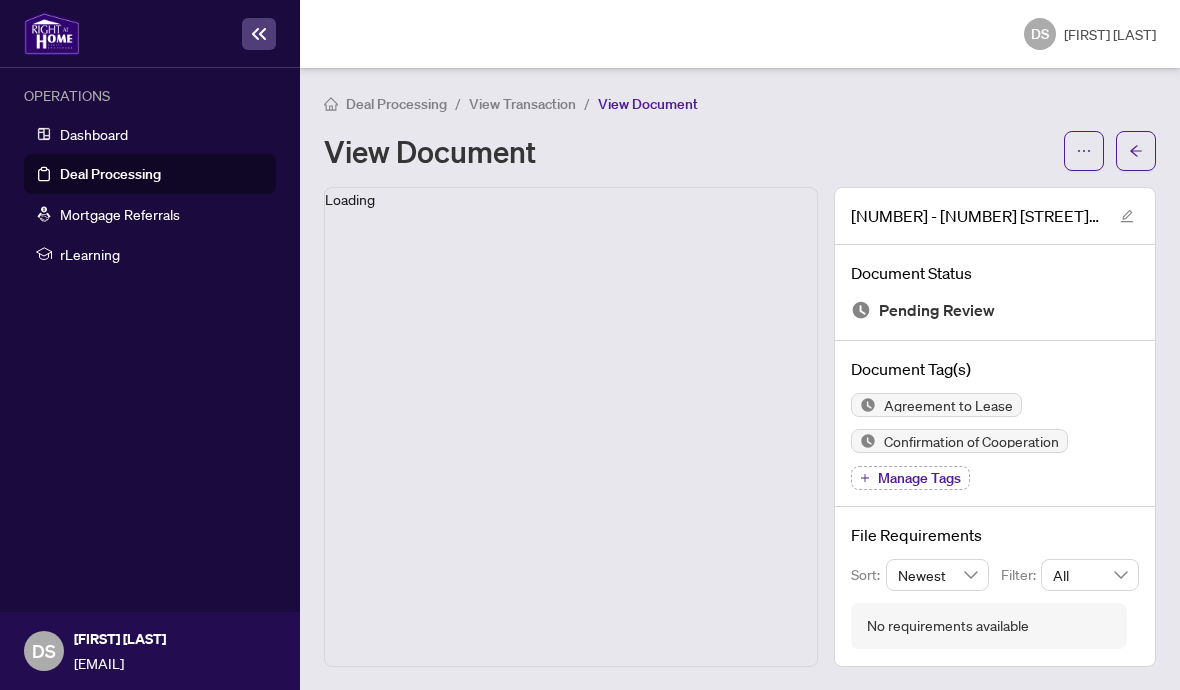 click on "View Transaction" at bounding box center (522, 104) 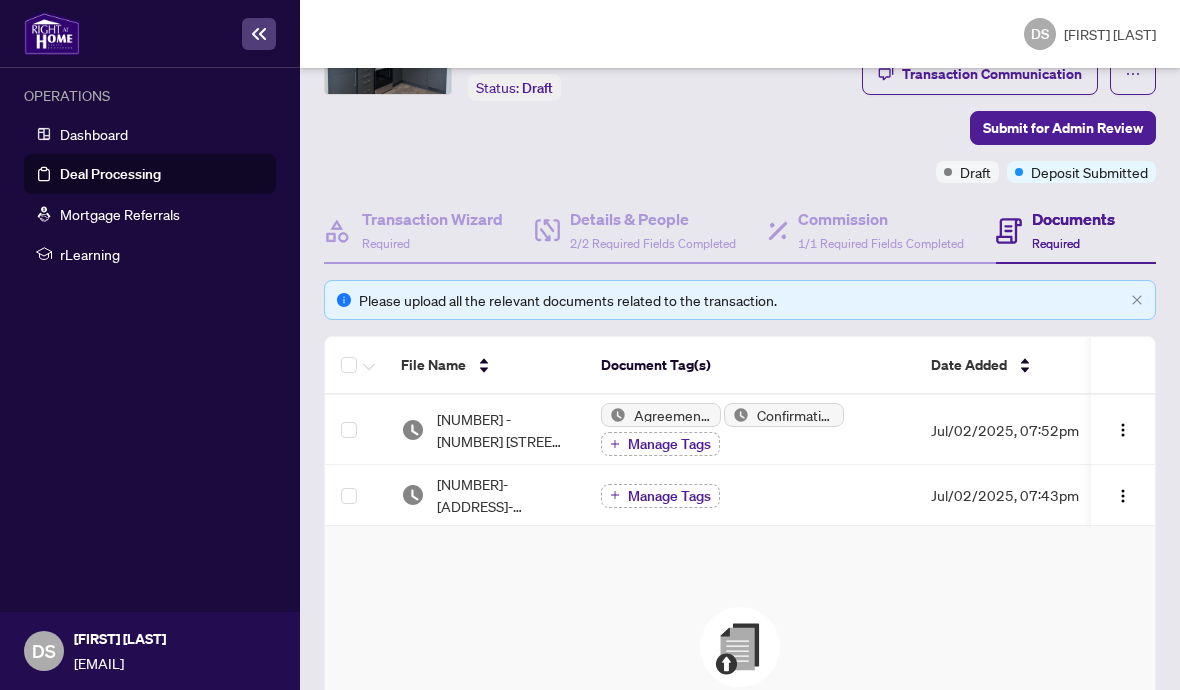 scroll, scrollTop: 150, scrollLeft: 0, axis: vertical 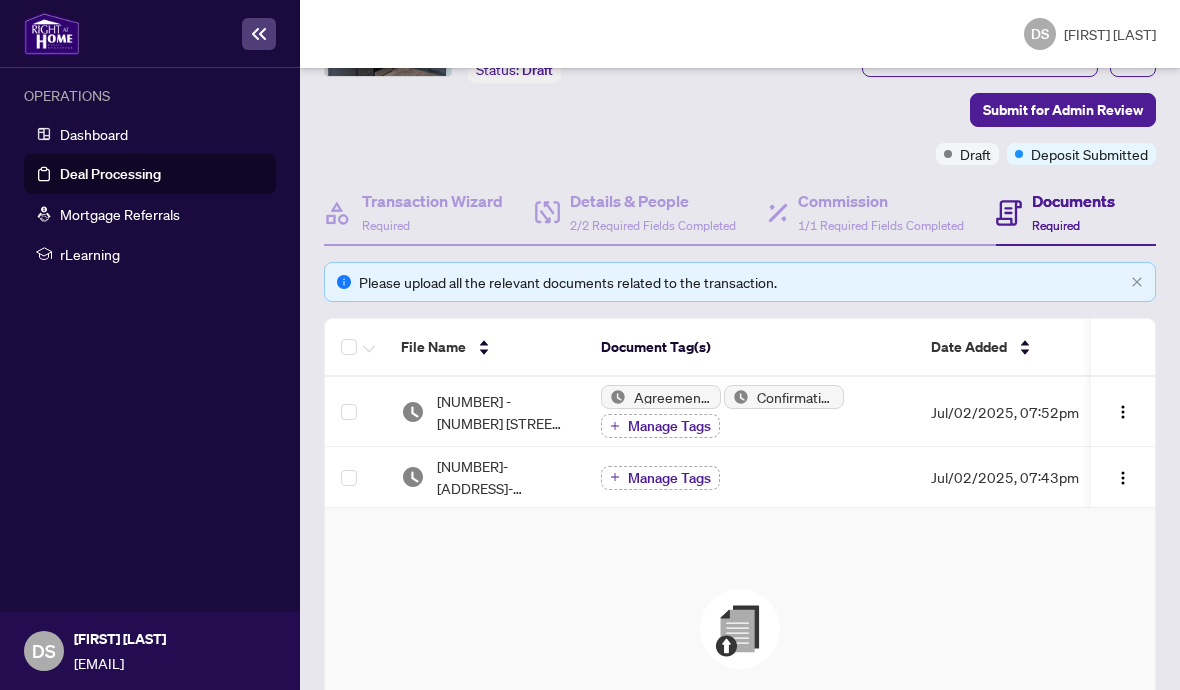 click on "Manage Tags" at bounding box center [669, 426] 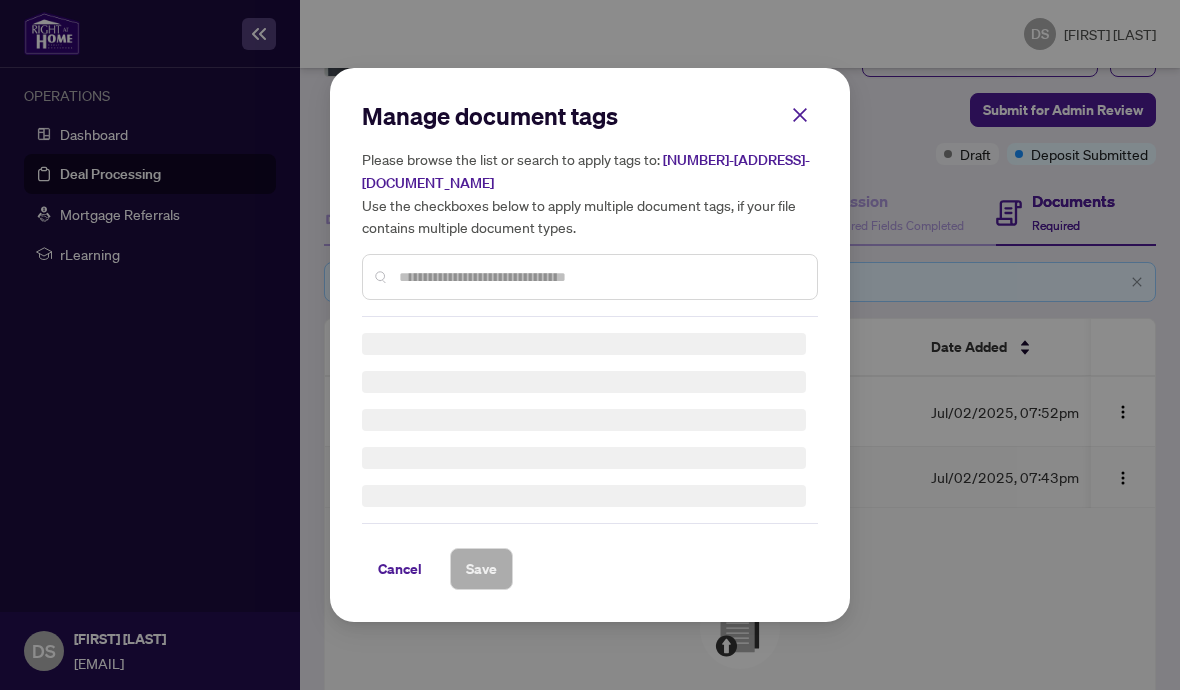 click at bounding box center [600, 277] 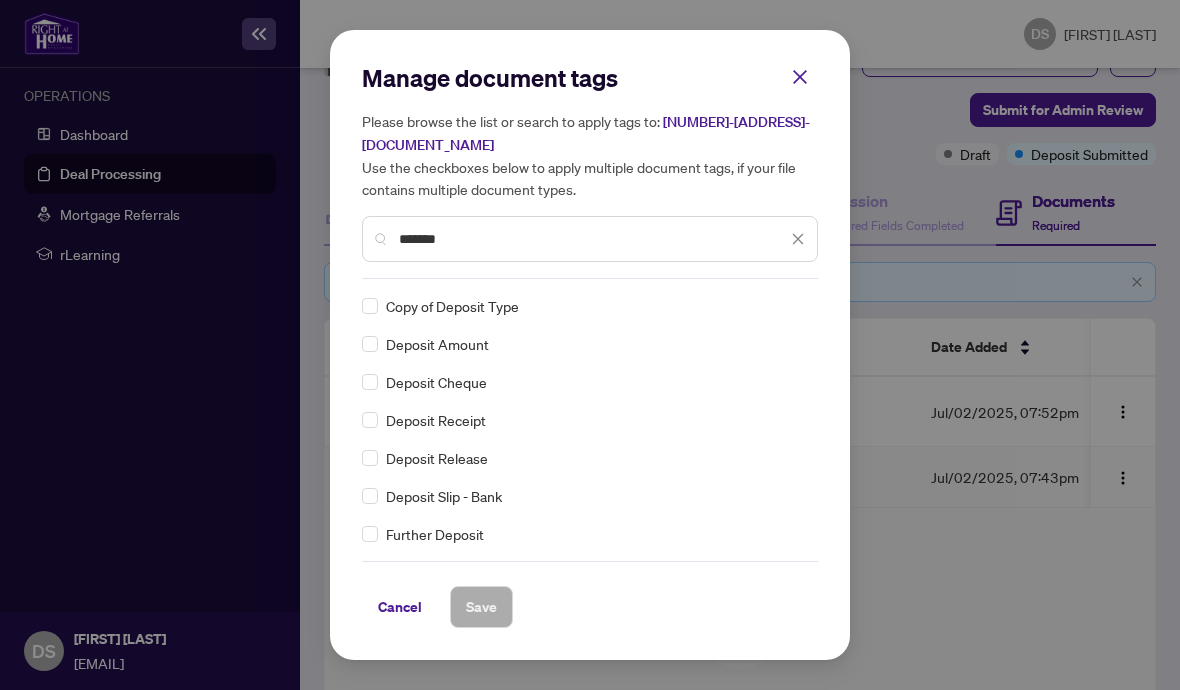 type on "*******" 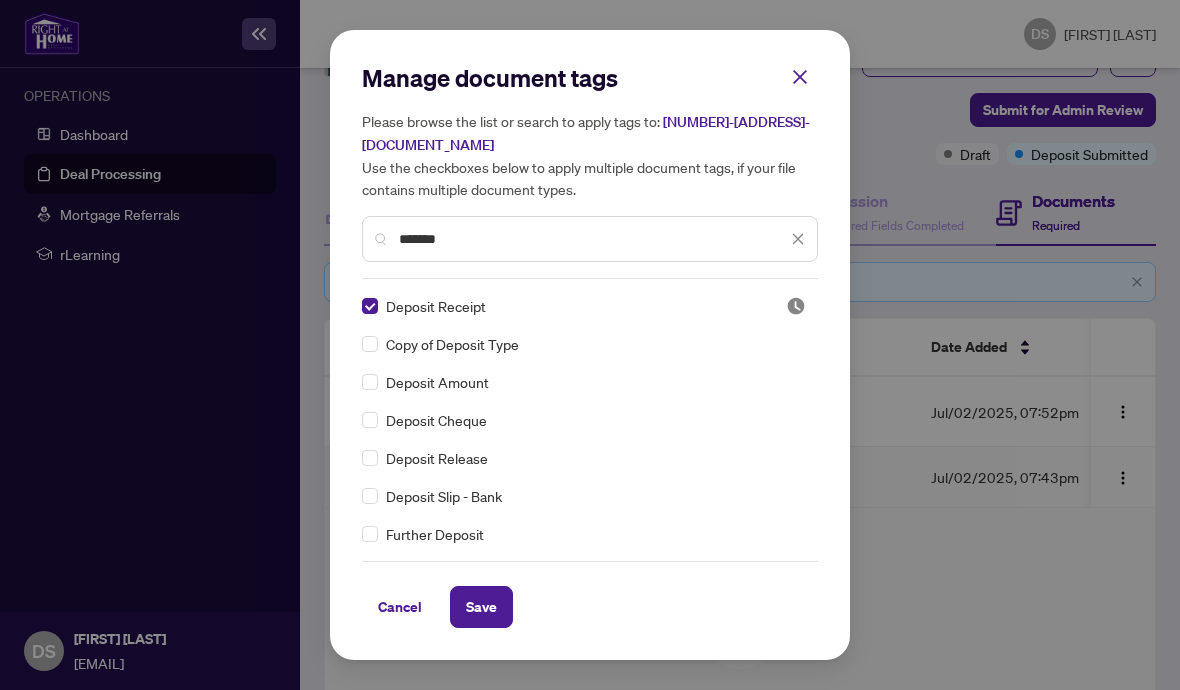click on "Save" at bounding box center [481, 607] 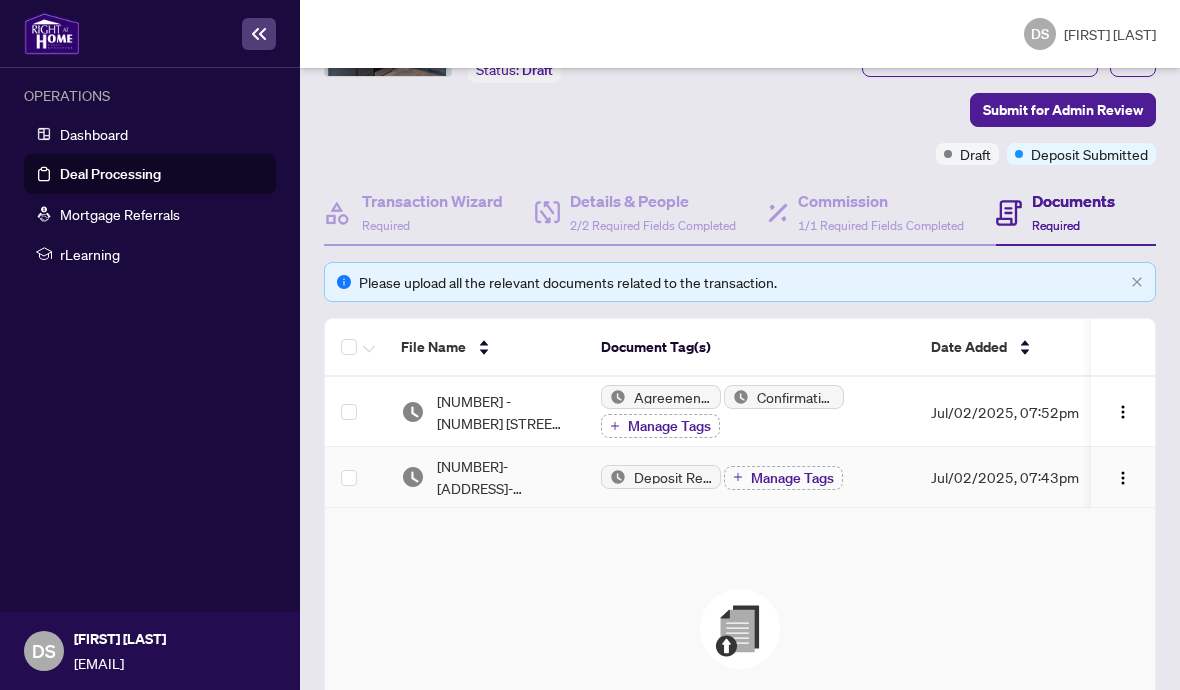 scroll, scrollTop: 150, scrollLeft: 0, axis: vertical 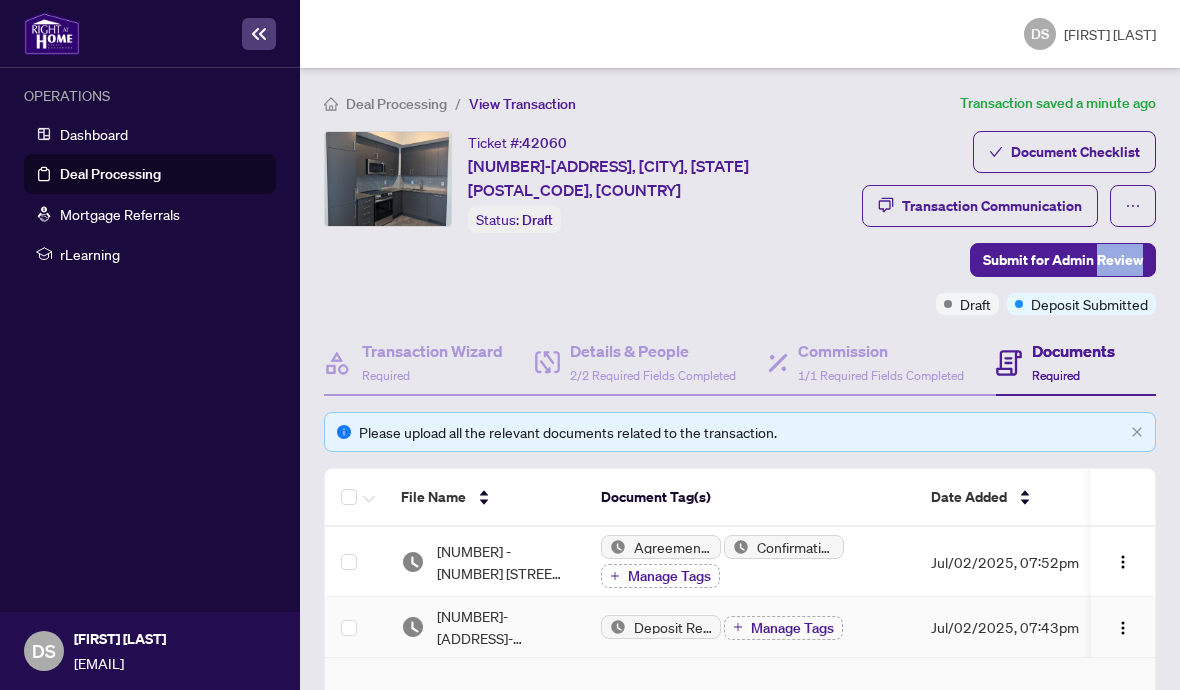 click on "Submit for Admin Review" at bounding box center (1063, 260) 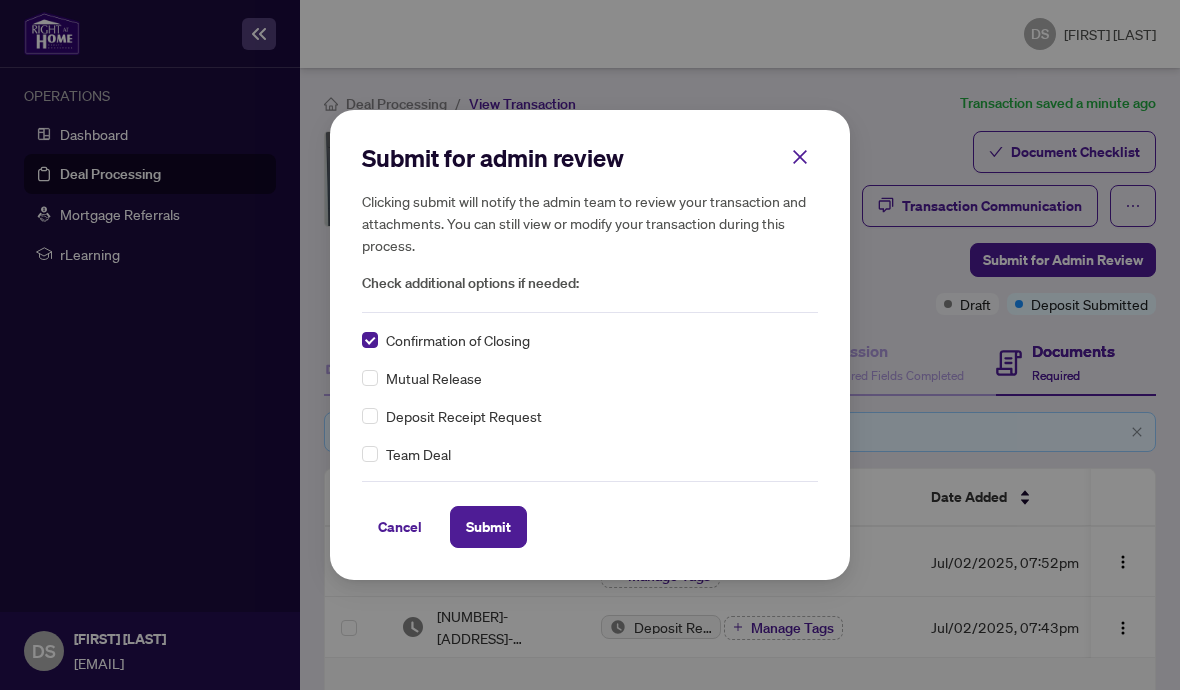 click on "Submit" at bounding box center (0, 0) 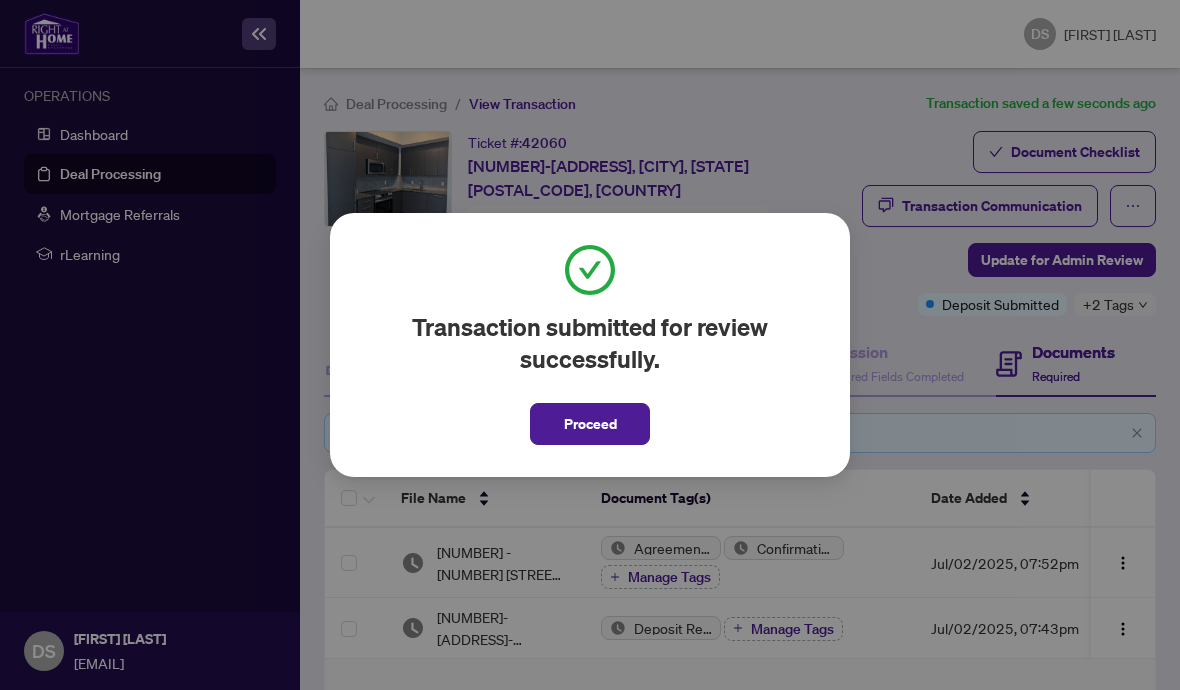 click on "Proceed" at bounding box center (590, 424) 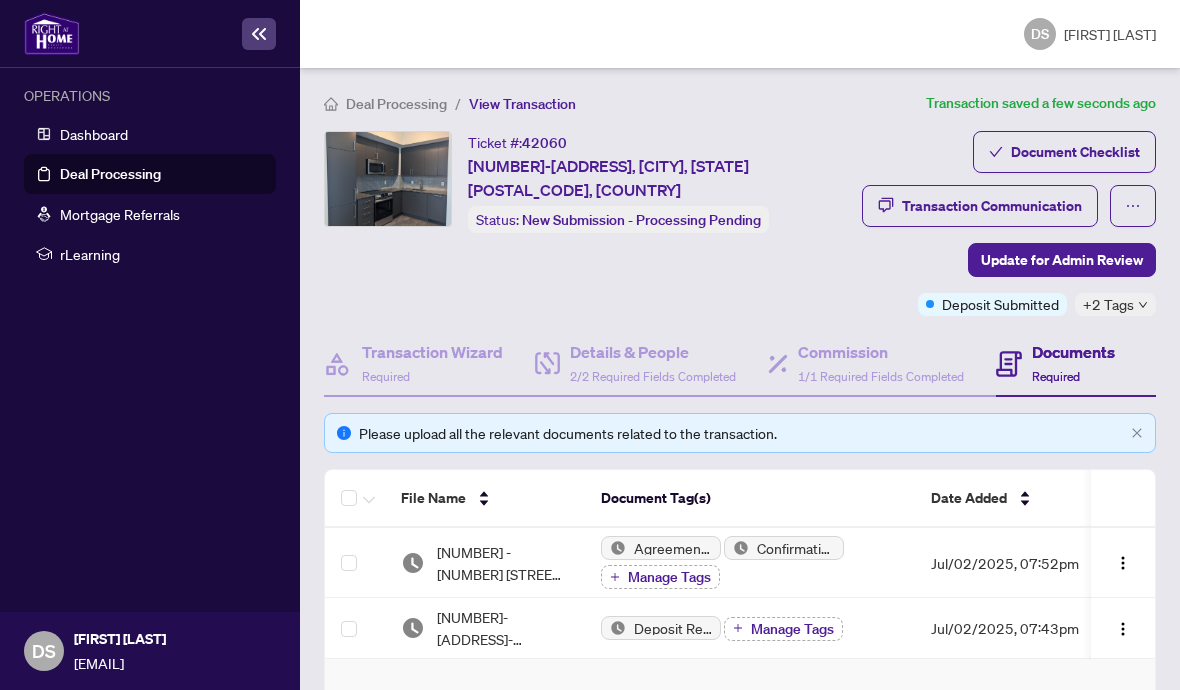 click on "Deal Processing" at bounding box center (396, 104) 